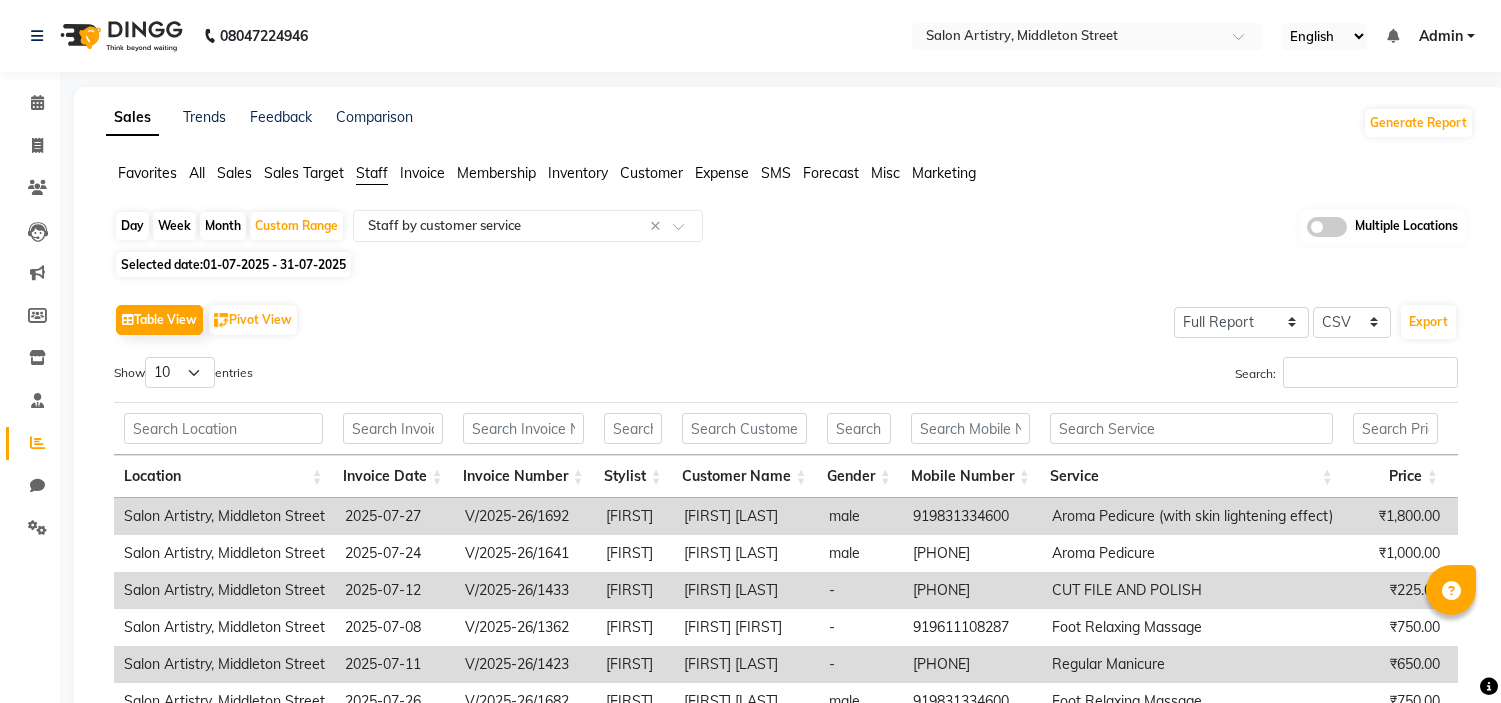 select on "full_report" 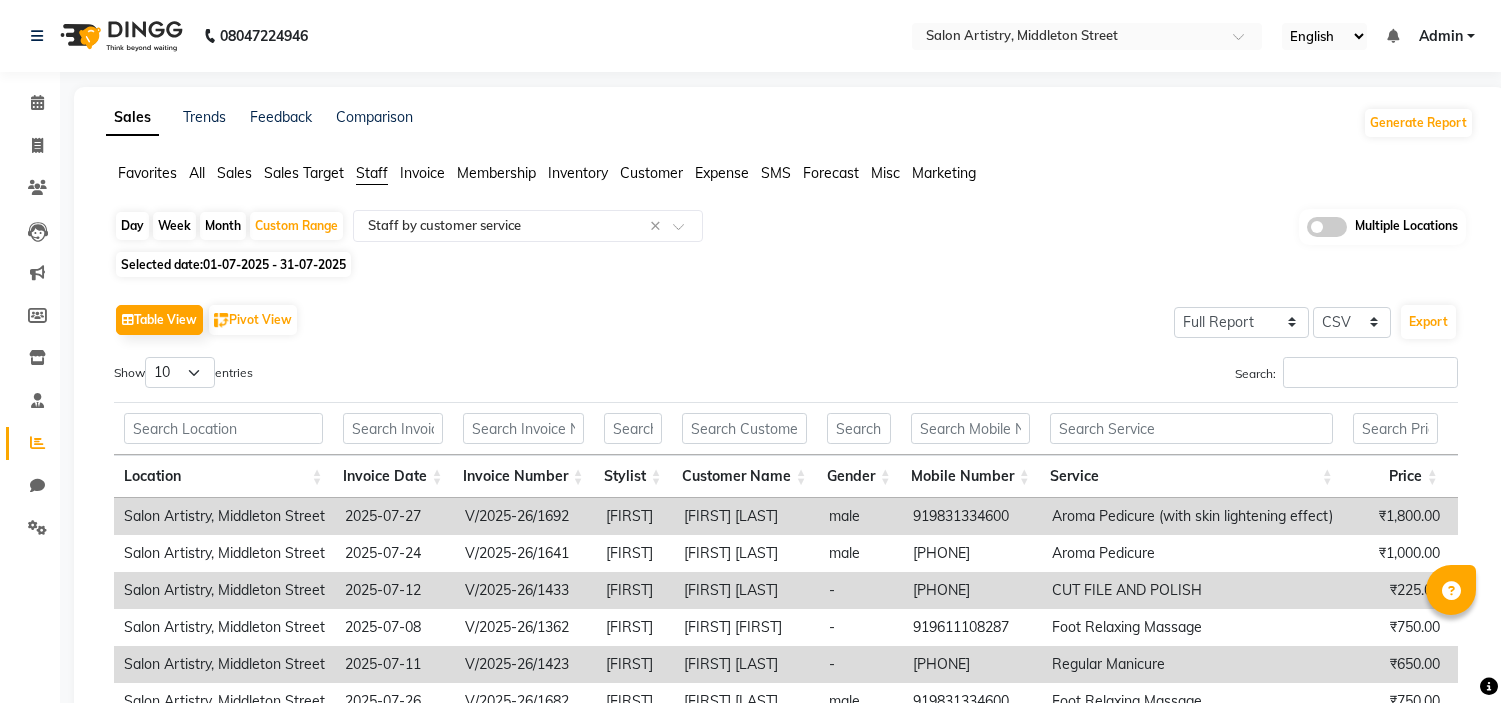 select on "csv" 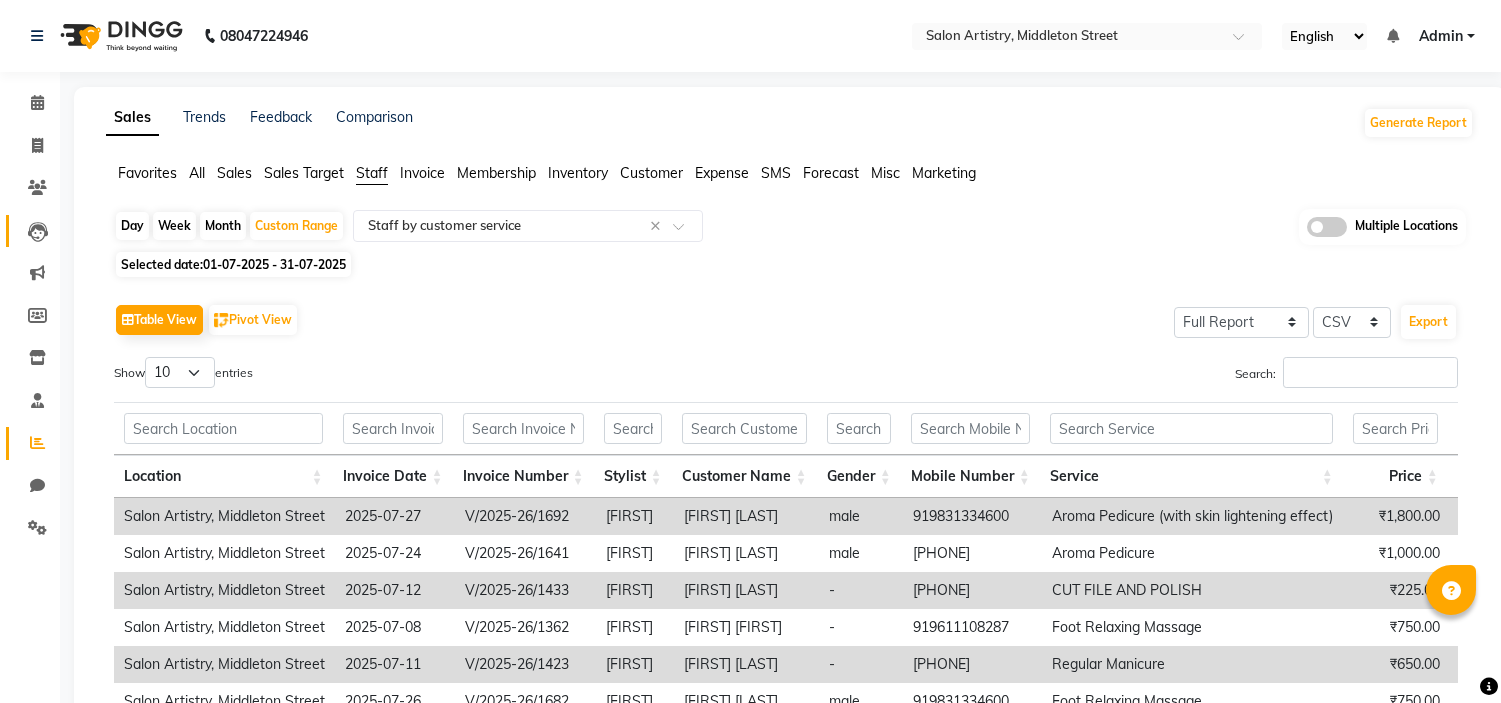 scroll, scrollTop: 0, scrollLeft: 0, axis: both 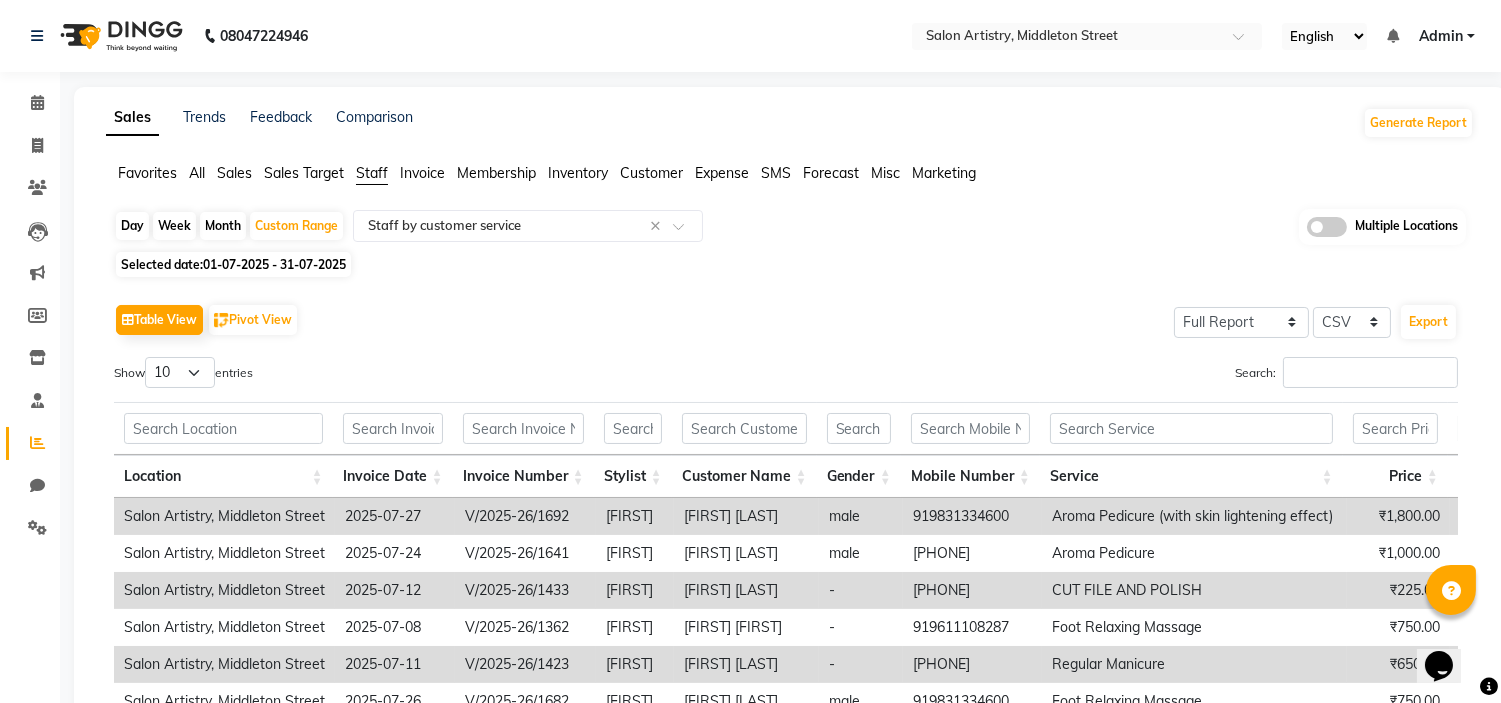 click on "All" 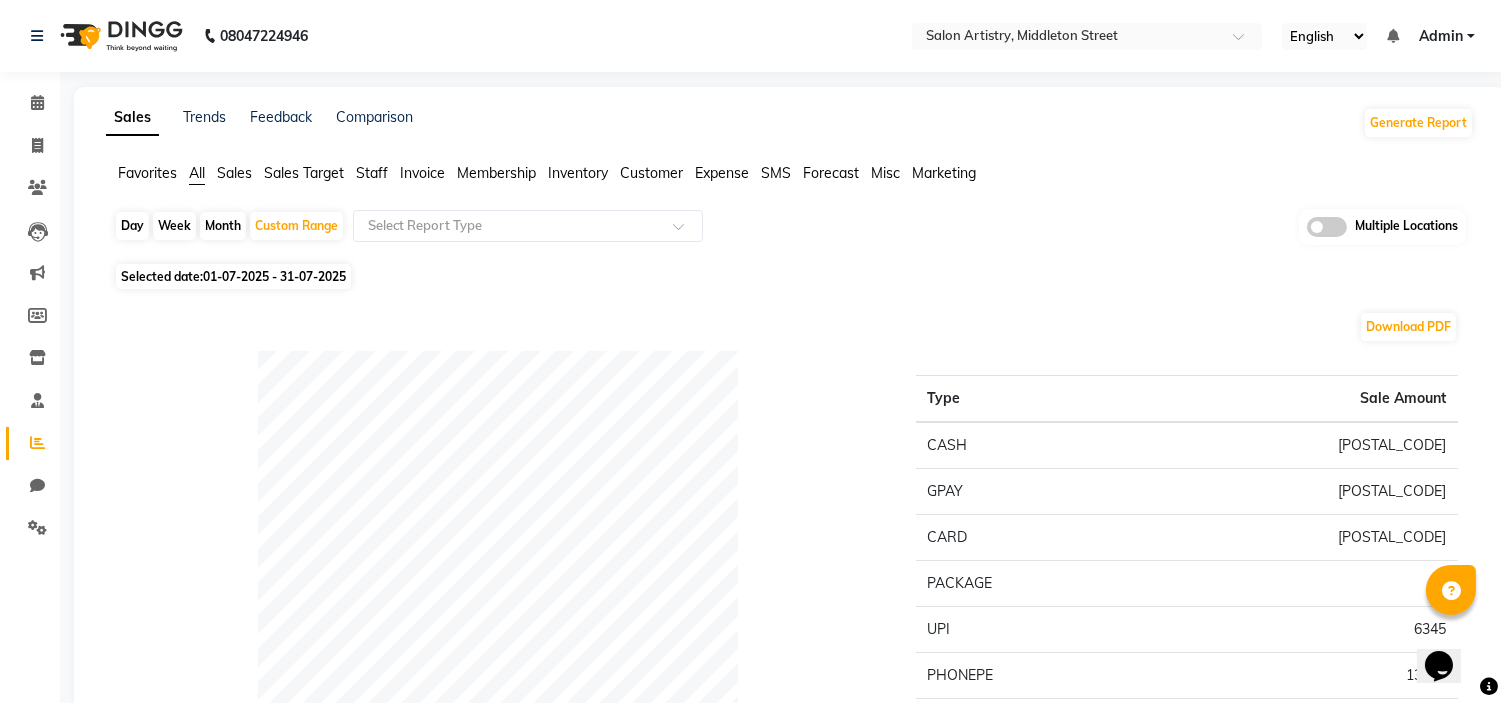 click on "Staff" 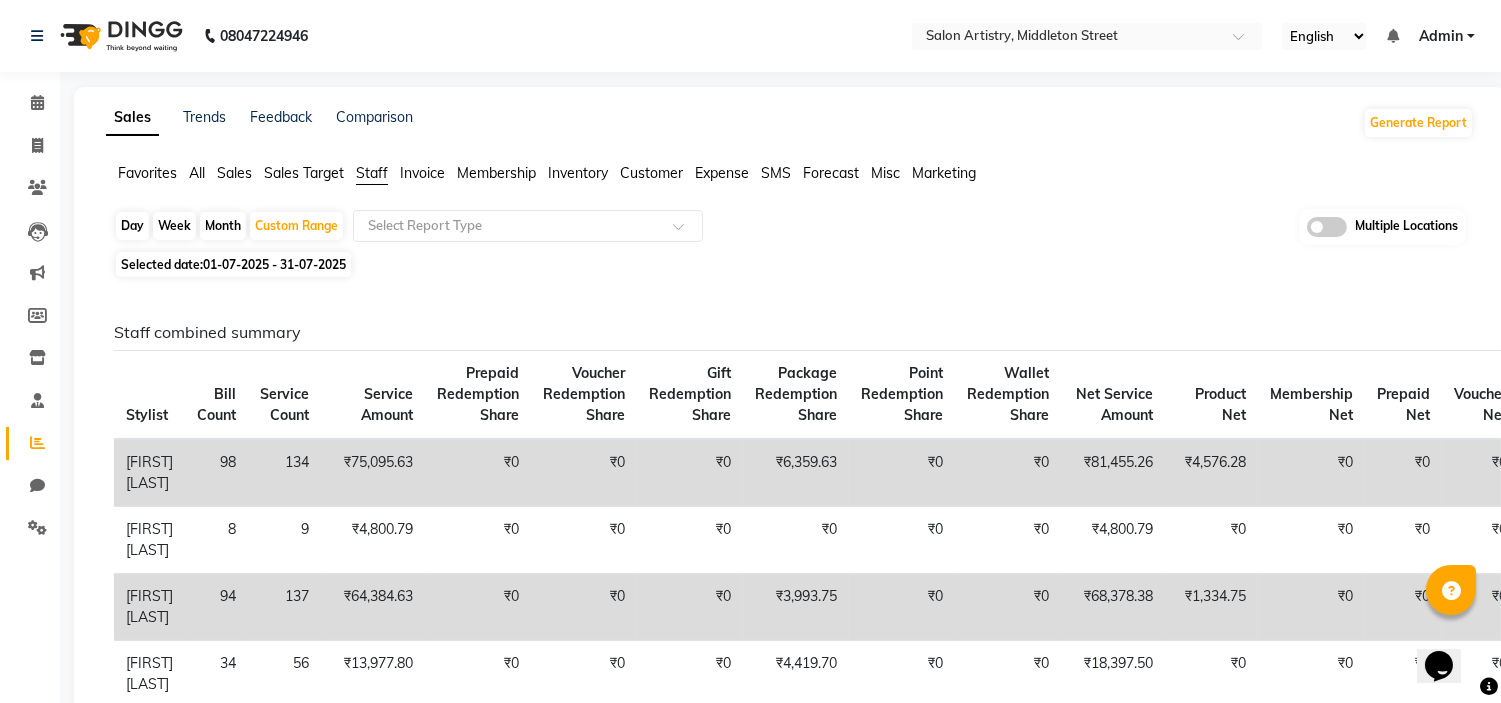click on "Staff combined summary" 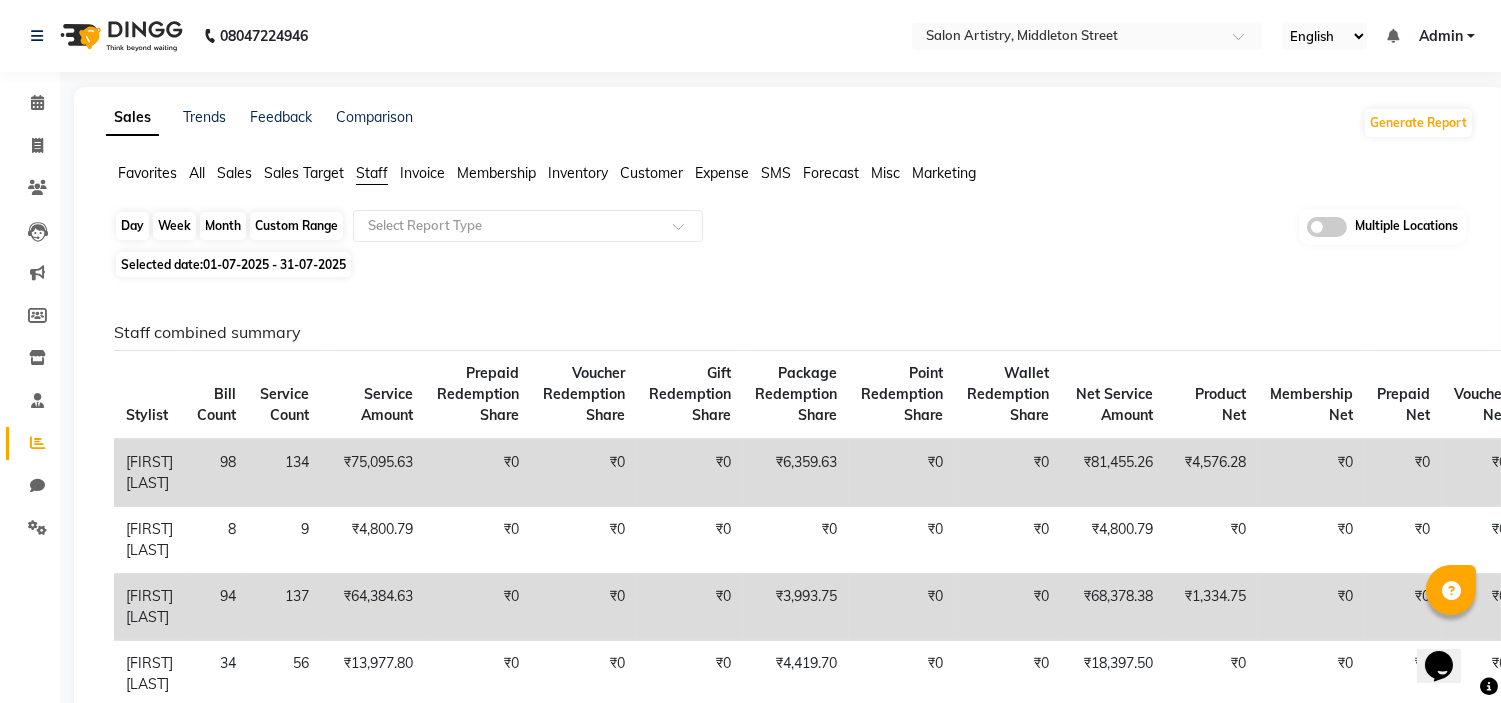click on "Custom Range" 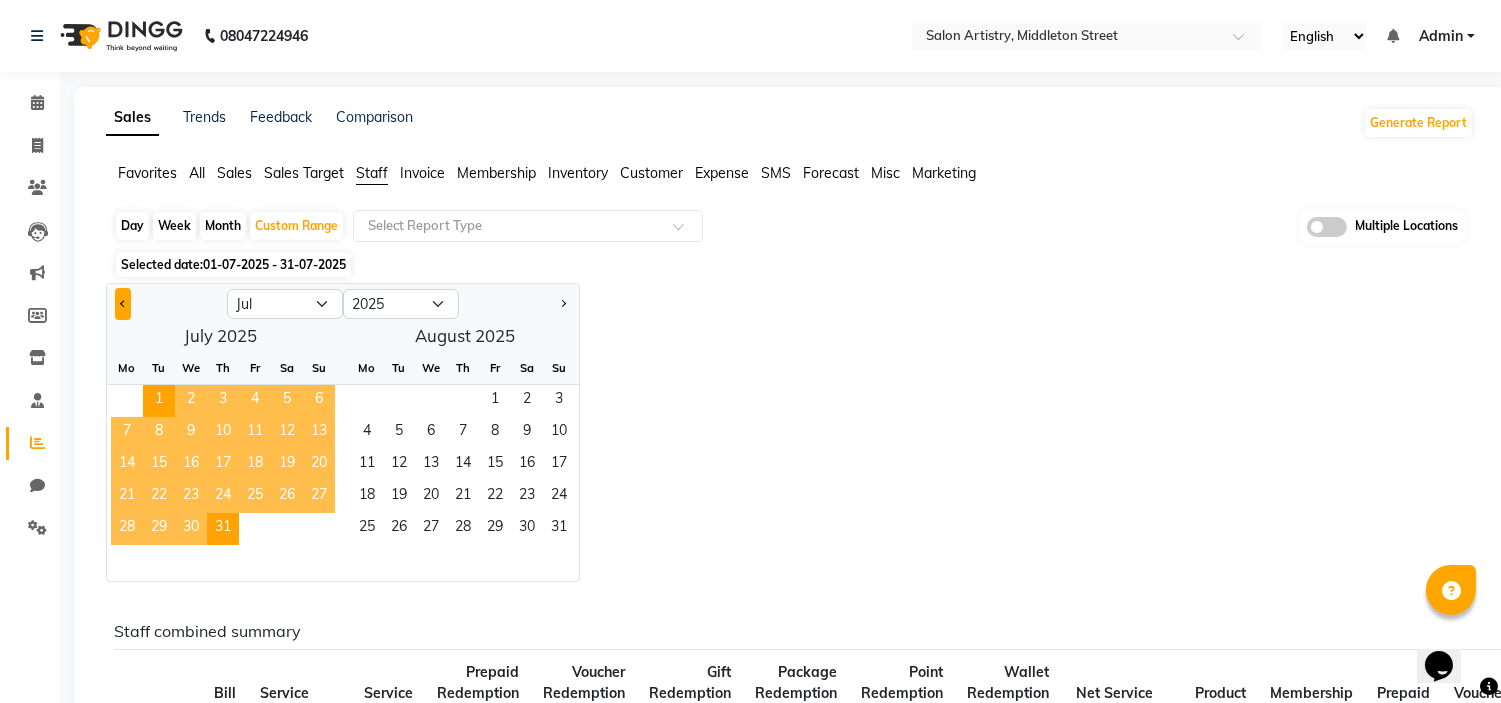 click 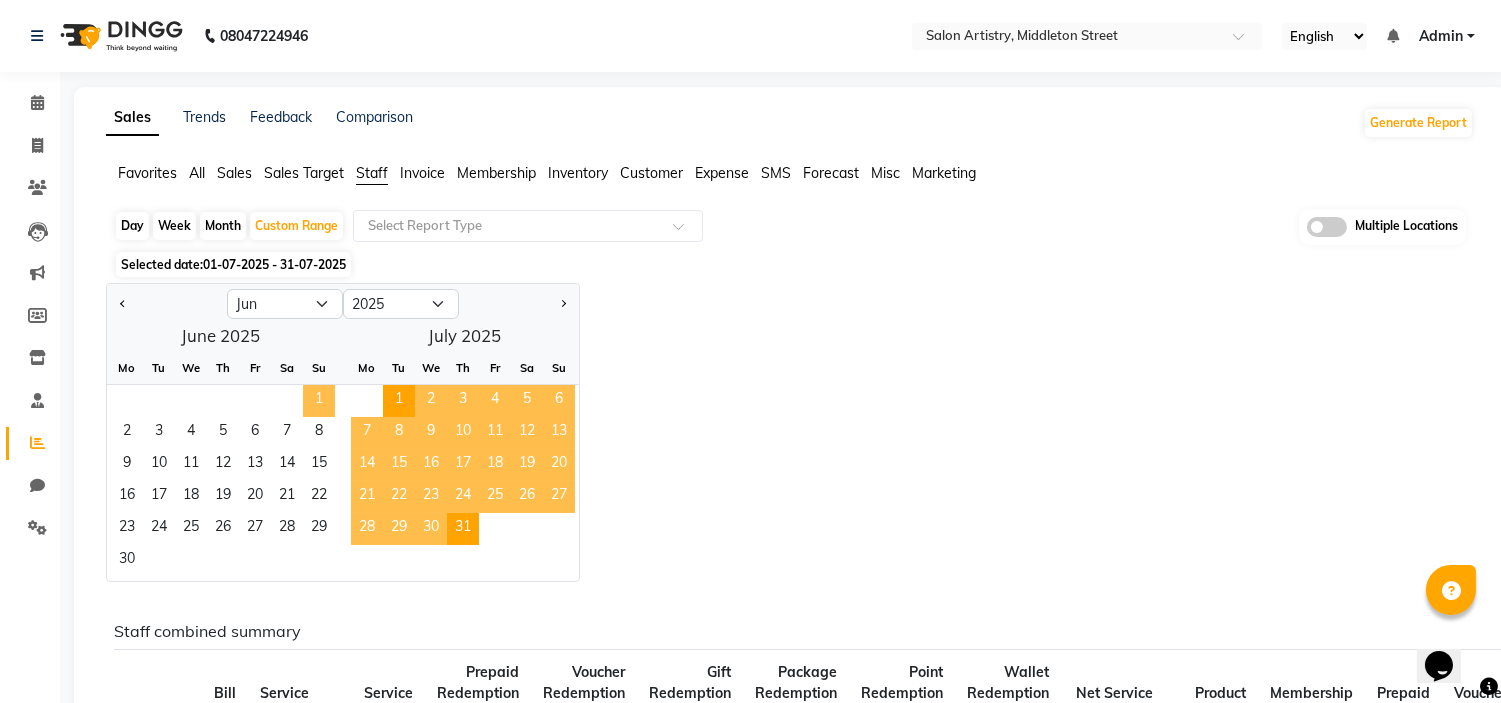 click on "1" 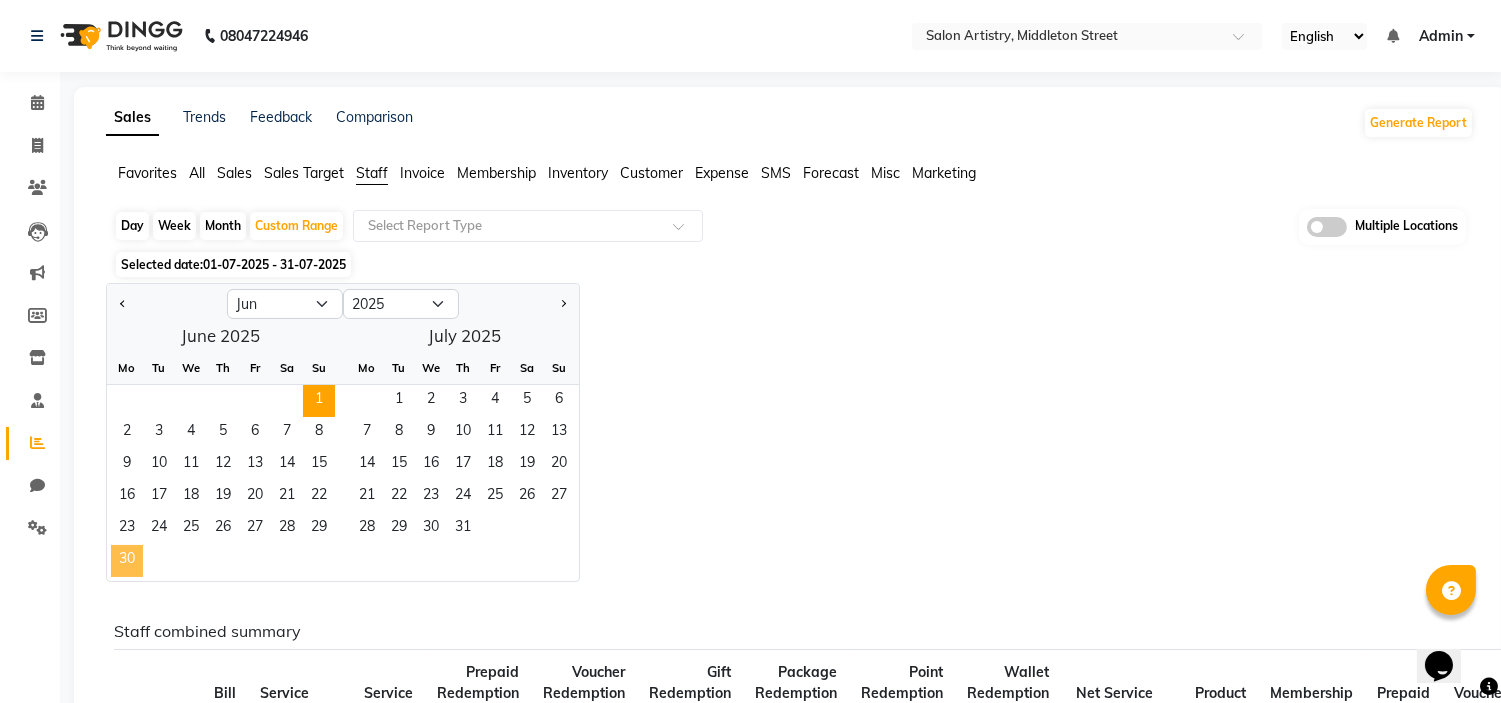 click on "30" 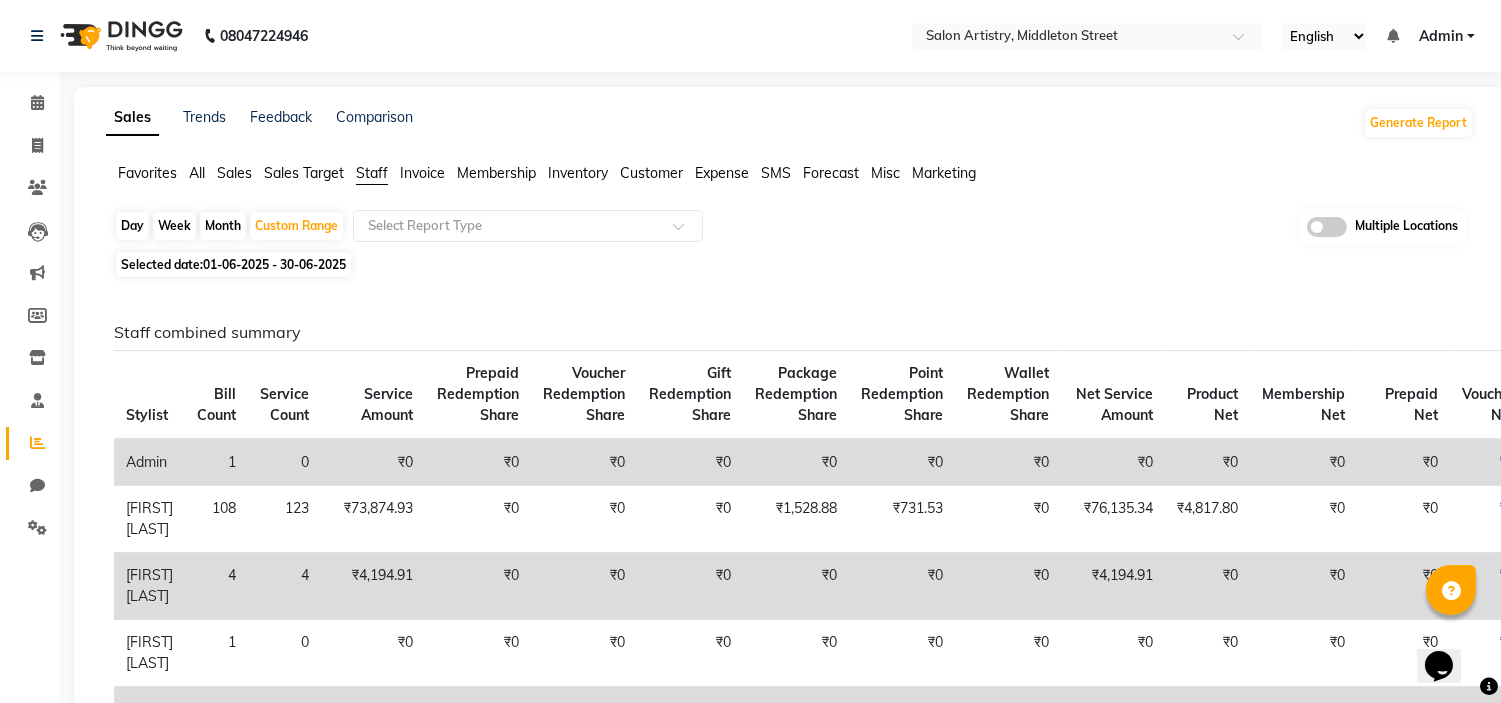 click on "Staff combined summary Stylist Bill Count Service Count Service Amount Prepaid Redemption Share Voucher Redemption Share Gift Redemption Share Package Redemption Share Point Redemption Share Wallet Redemption Share Net Service Amount Product Net Membership Net Prepaid Net Voucher Net Gift Net Package Net  Admin 1 0 ₹0 ₹0 ₹0 ₹0 ₹0 ₹0 ₹0 ₹0 ₹0 ₹0 ₹0 ₹0 ₹0 ₹0  Iqbal Ahmed 108 123 ₹73,874.93 ₹0 ₹0 ₹0 ₹1,528.88 ₹731.53 ₹0 ₹76,135.34 ₹4,817.80 ₹0 ₹0 ₹0 ₹0 ₹9,960.00  Irshad Khan 4 4 ₹4,194.91 ₹0 ₹0 ₹0 ₹0 ₹0 ₹0 ₹4,194.91 ₹0 ₹0 ₹0 ₹0 ₹0 ₹0  Mannu Kumar Gupta 1 0 ₹0 ₹0 ₹0 ₹0 ₹0 ₹0 ₹0 ₹0 ₹0 ₹0 ₹0 ₹0 ₹0 ₹0  Minika Das 96 155 ₹88,059.68 ₹216.95 ₹0 ₹0 ₹1,046.82 ₹688.81 ₹0 ₹90,012.26 ₹9,341.54 ₹0 ₹0 ₹0 ₹0 ₹2,420.00  Puja Debnath 1 2 ₹991.53 ₹0 ₹0 ₹0 ₹0 ₹0 ₹0 ₹991.53 ₹0 ₹0 ₹0 ₹0 ₹0 ₹0  Rekha Singh 37 61 ₹13,965.61 ₹0 ₹0 ₹0 ₹485.90 ₹0 ₹0 ₹0 ₹0" 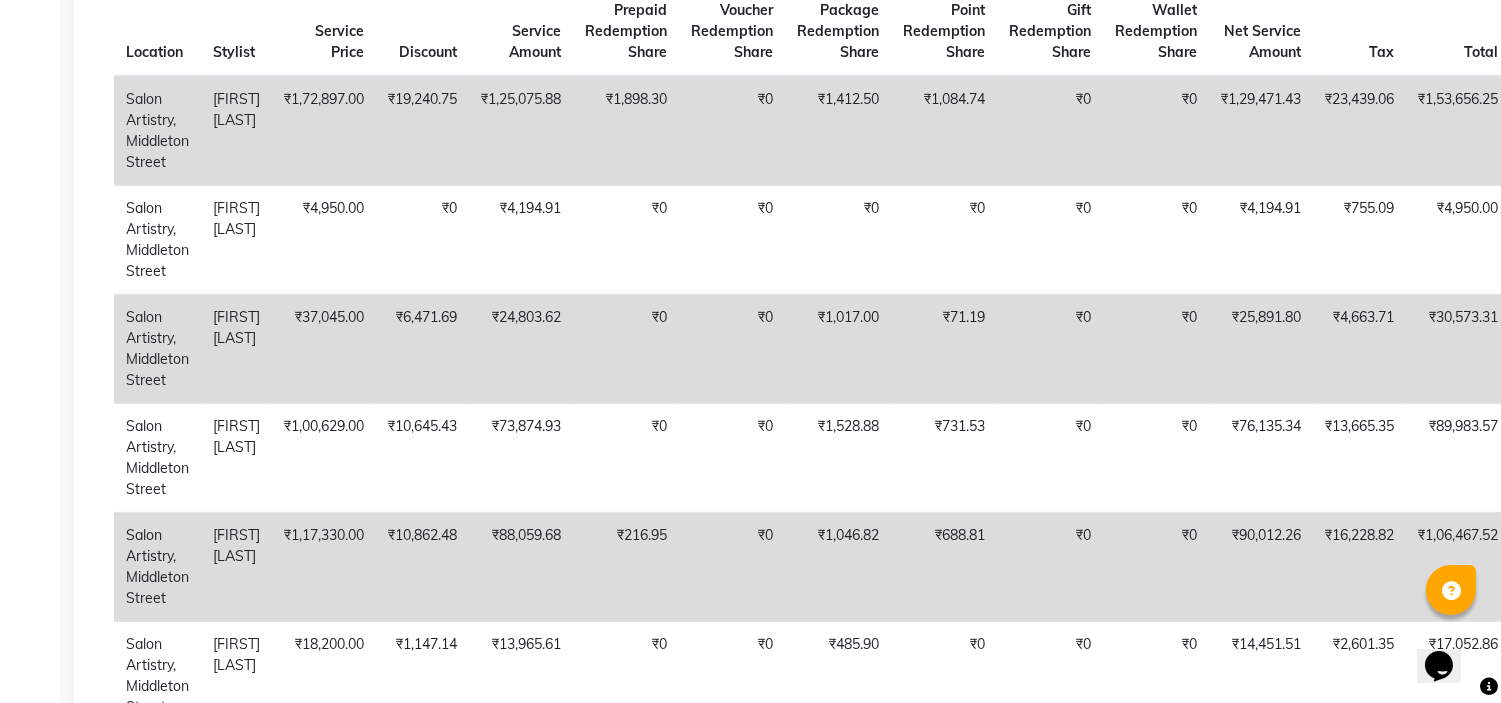 scroll, scrollTop: 1244, scrollLeft: 0, axis: vertical 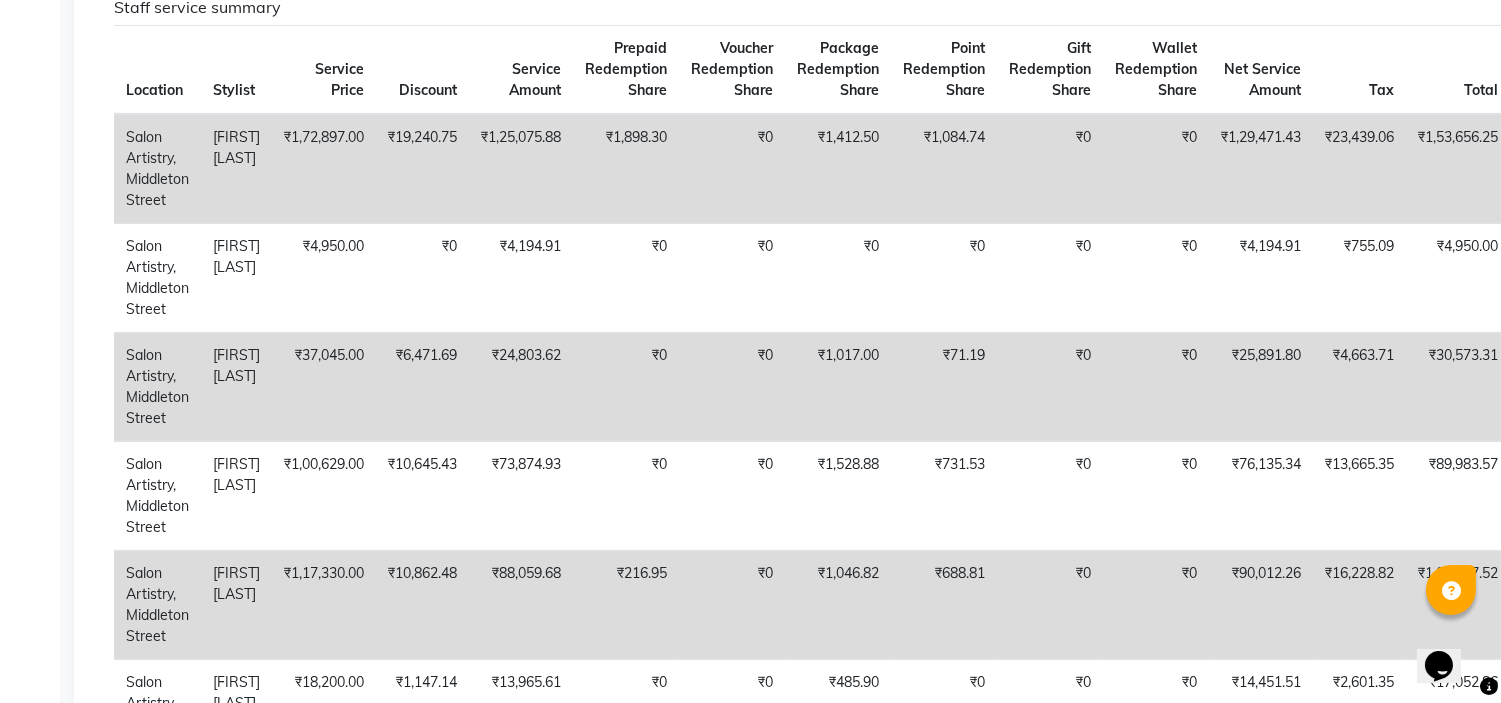 click on "₹0" 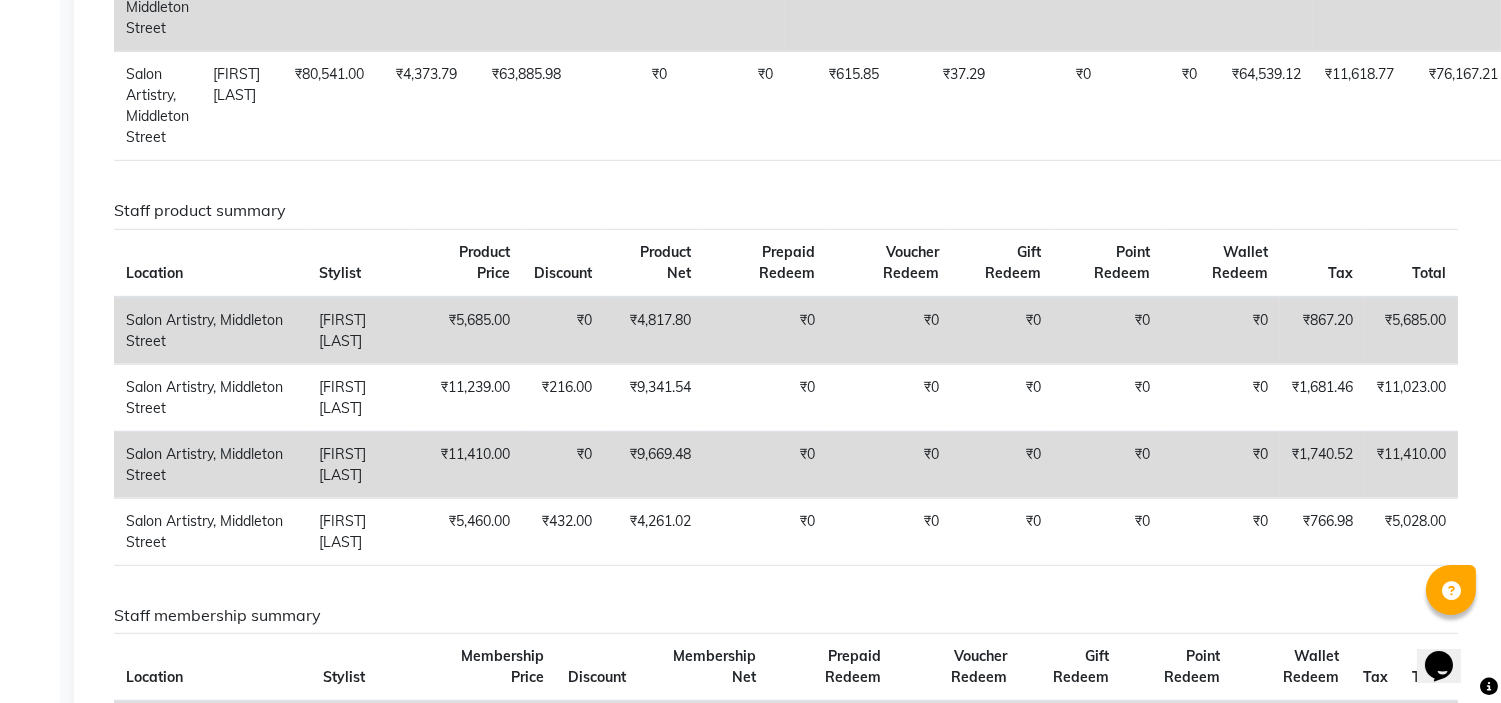 scroll, scrollTop: 2281, scrollLeft: 0, axis: vertical 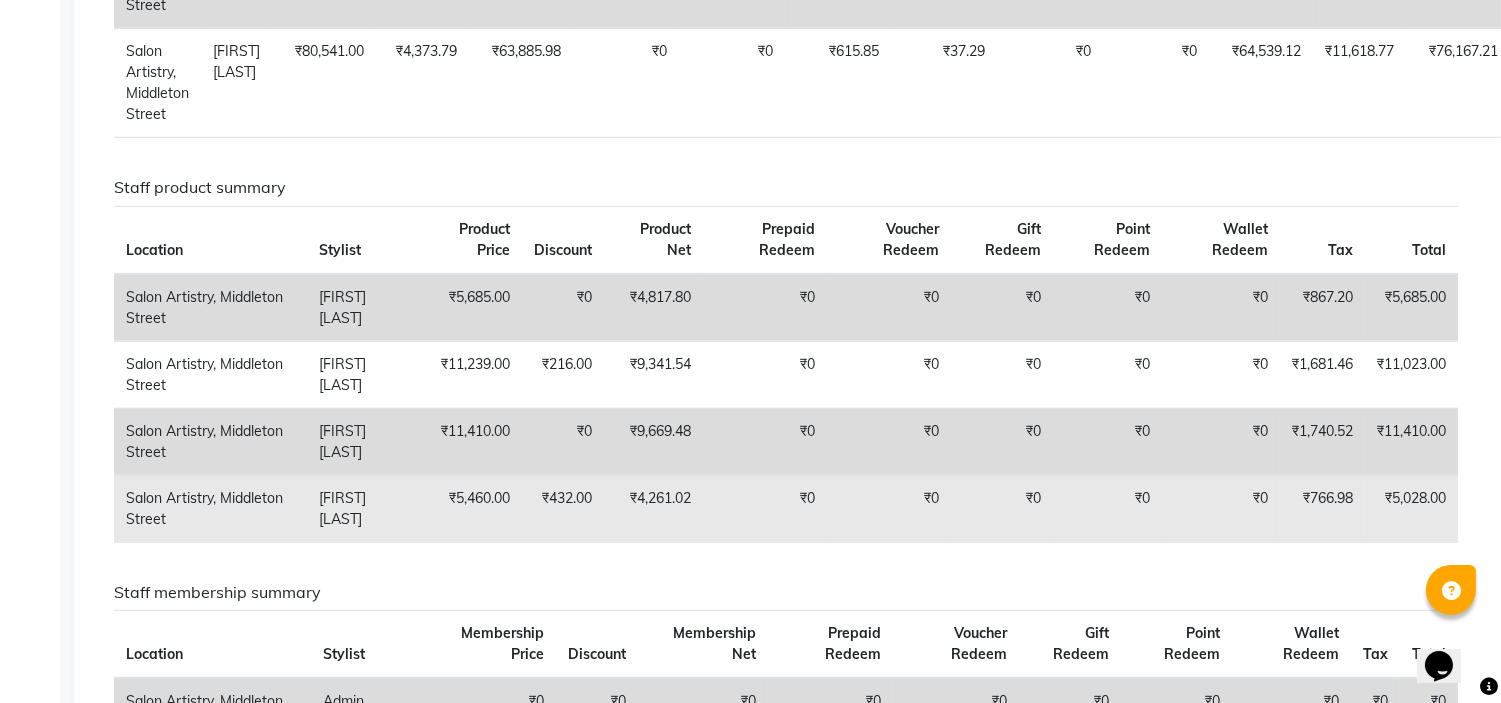 click on "₹5,460.00" 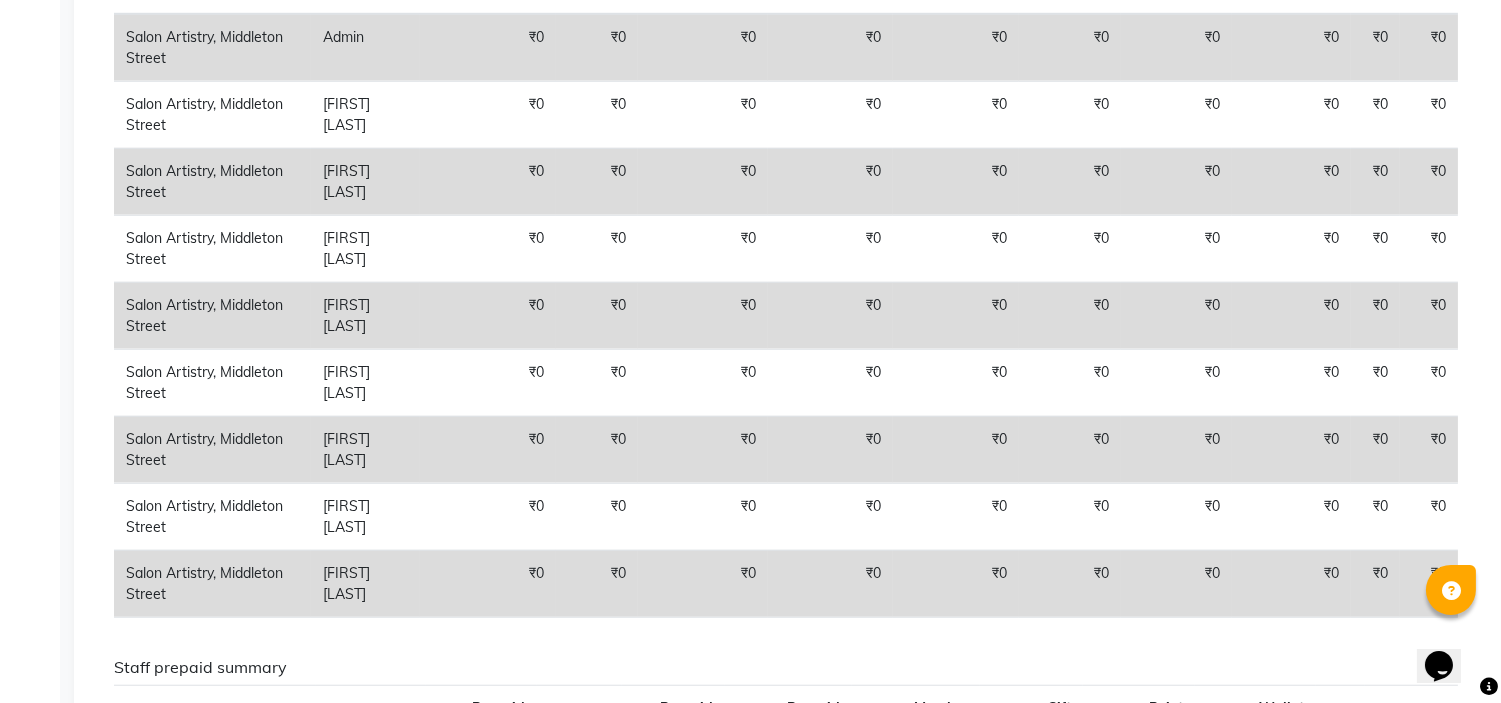 scroll, scrollTop: 2977, scrollLeft: 0, axis: vertical 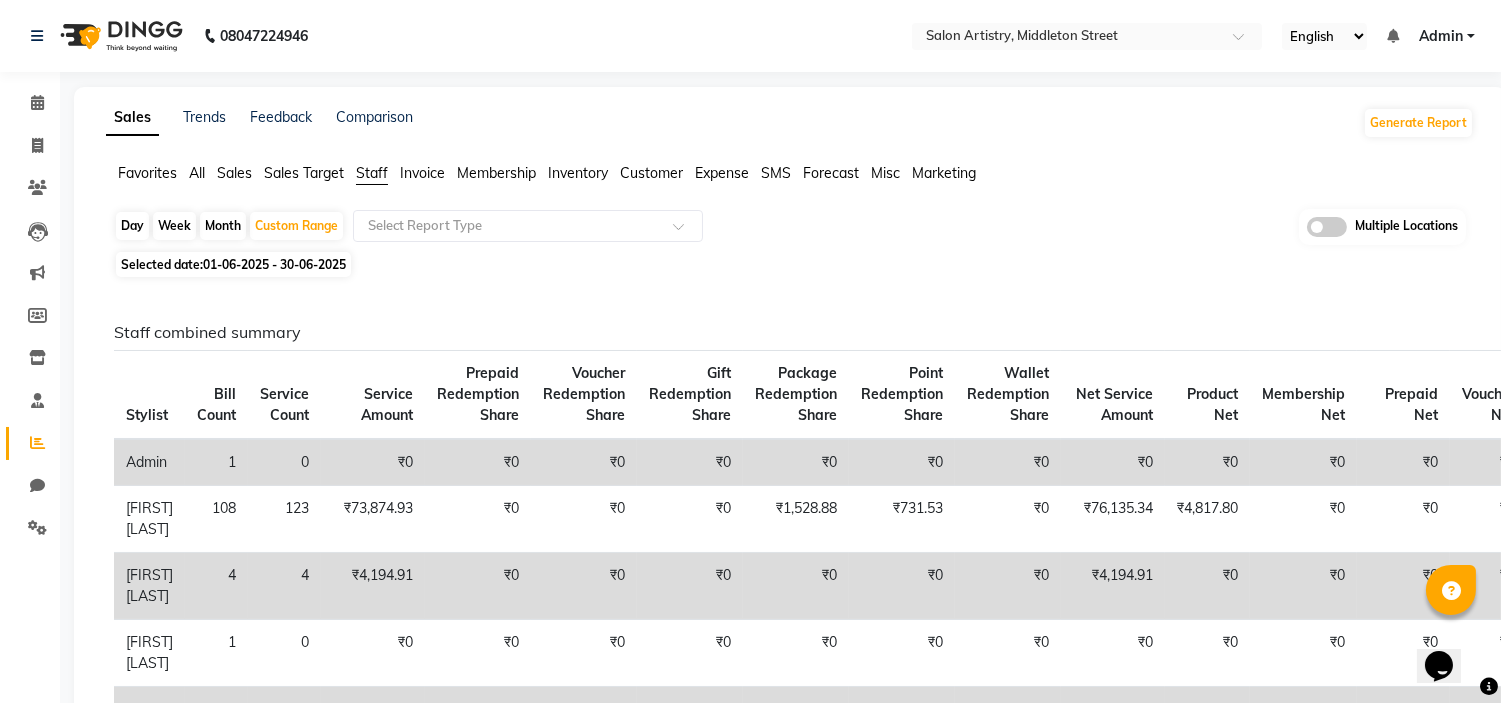 click on "01-06-2025 - 30-06-2025" 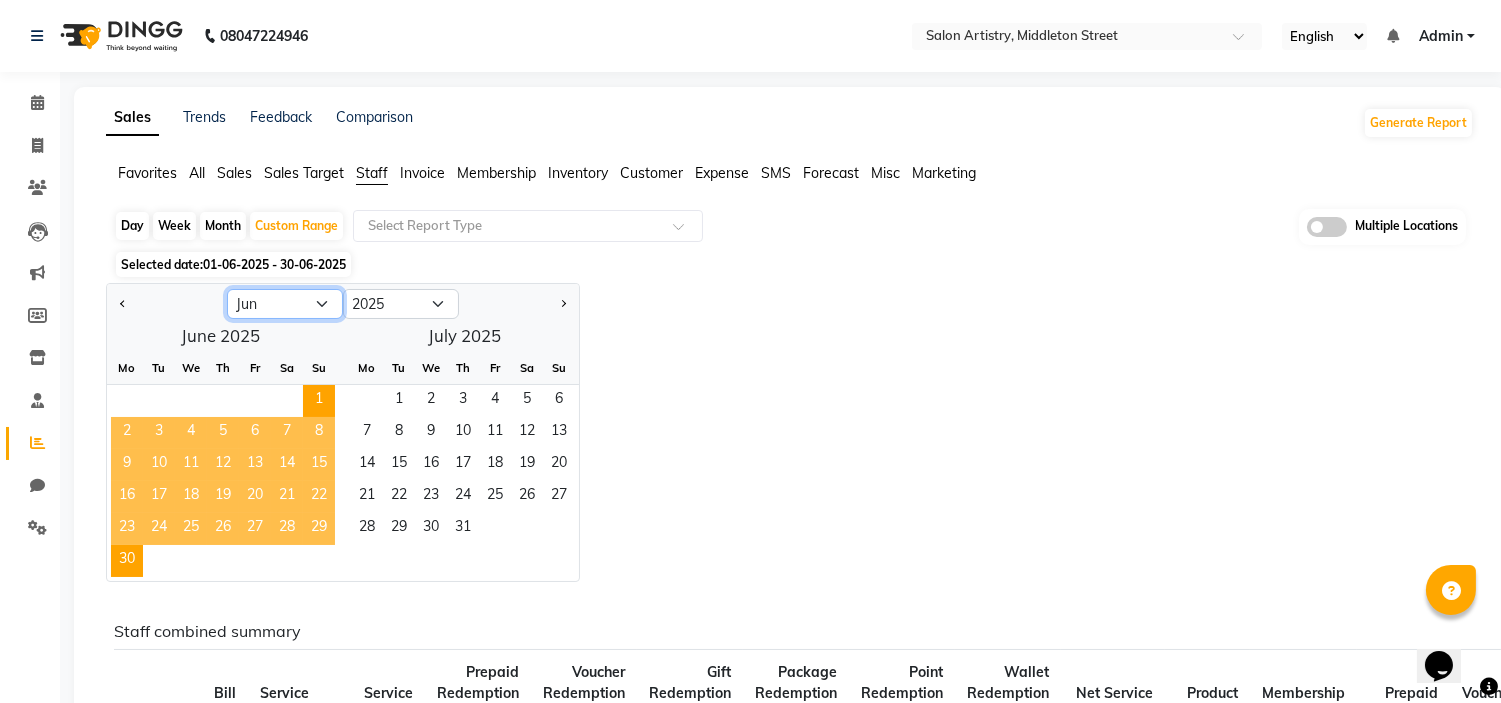 click on "Jan Feb Mar Apr May Jun Jul Aug Sep Oct Nov Dec" 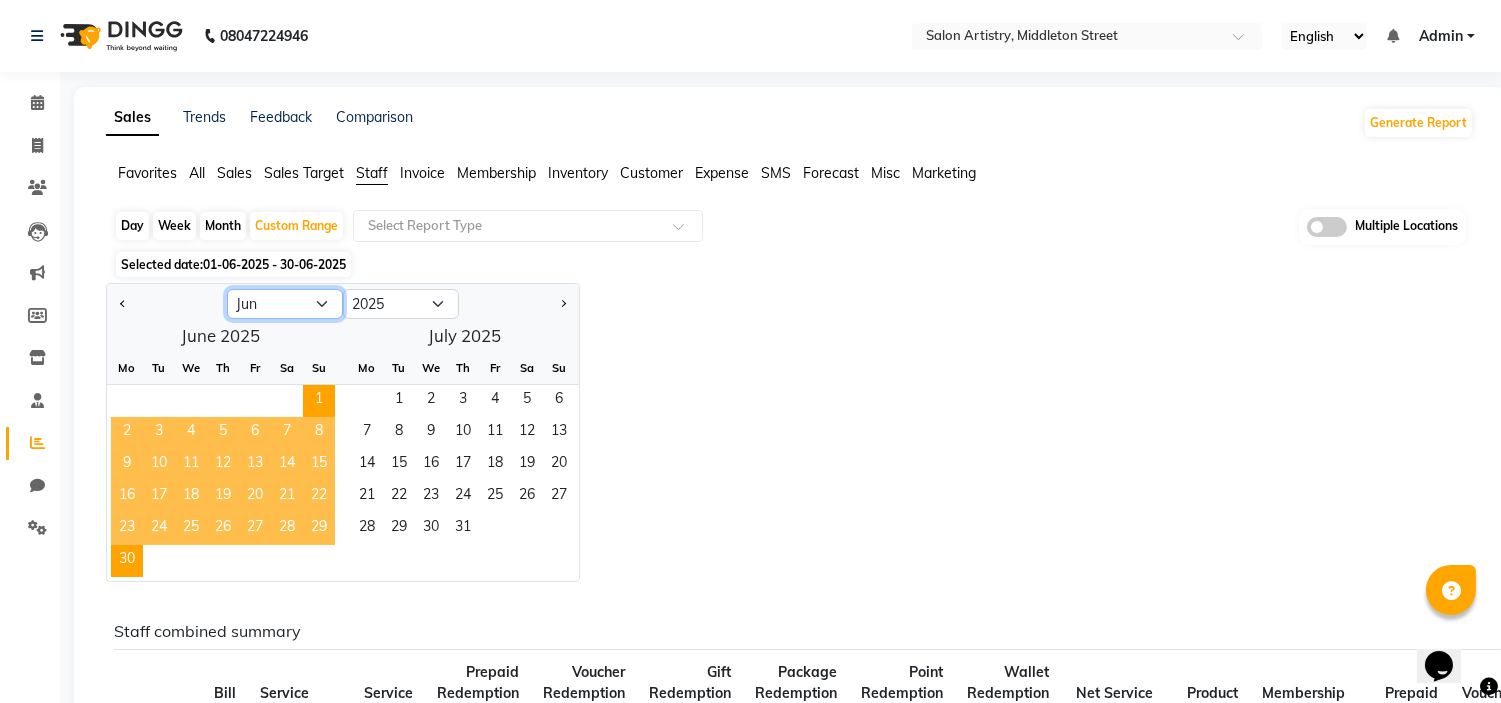select on "7" 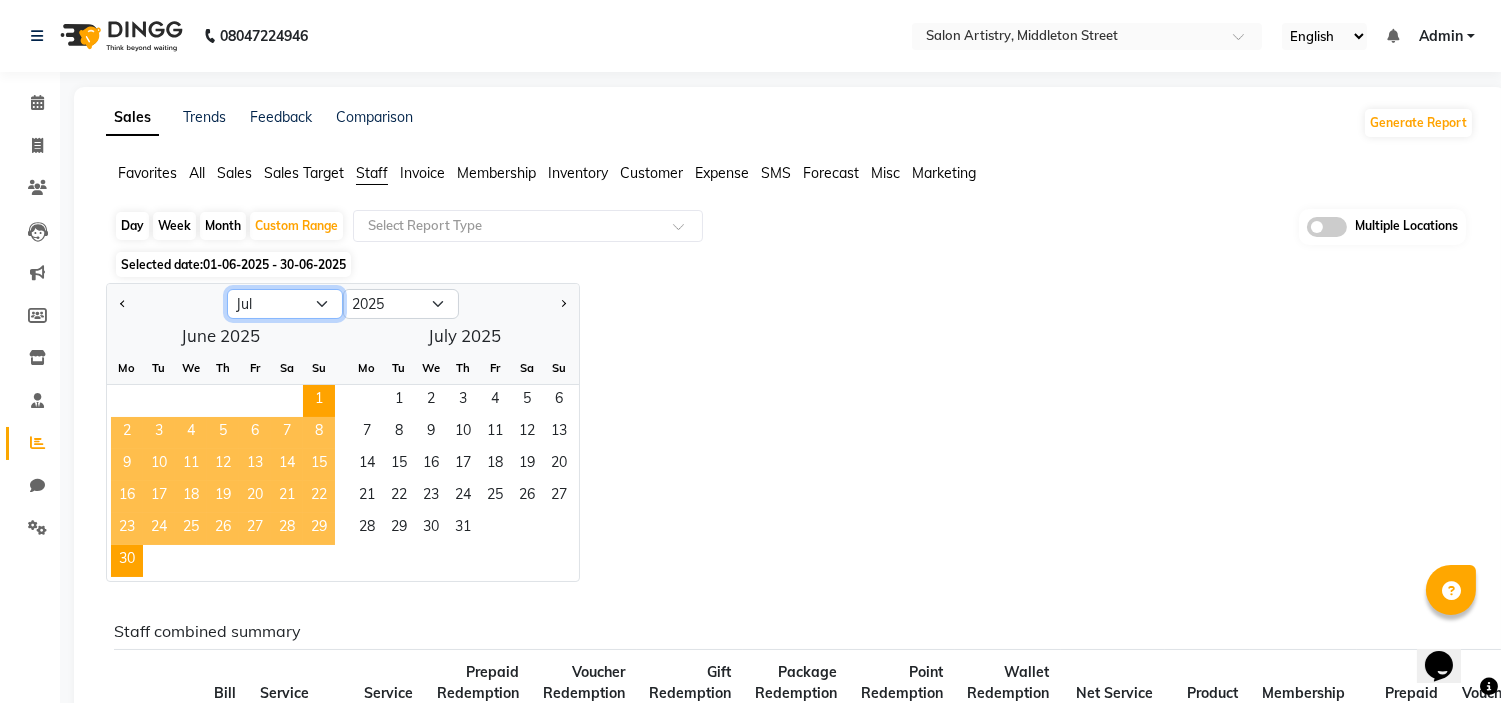 click on "Jan Feb Mar Apr May Jun Jul Aug Sep Oct Nov Dec" 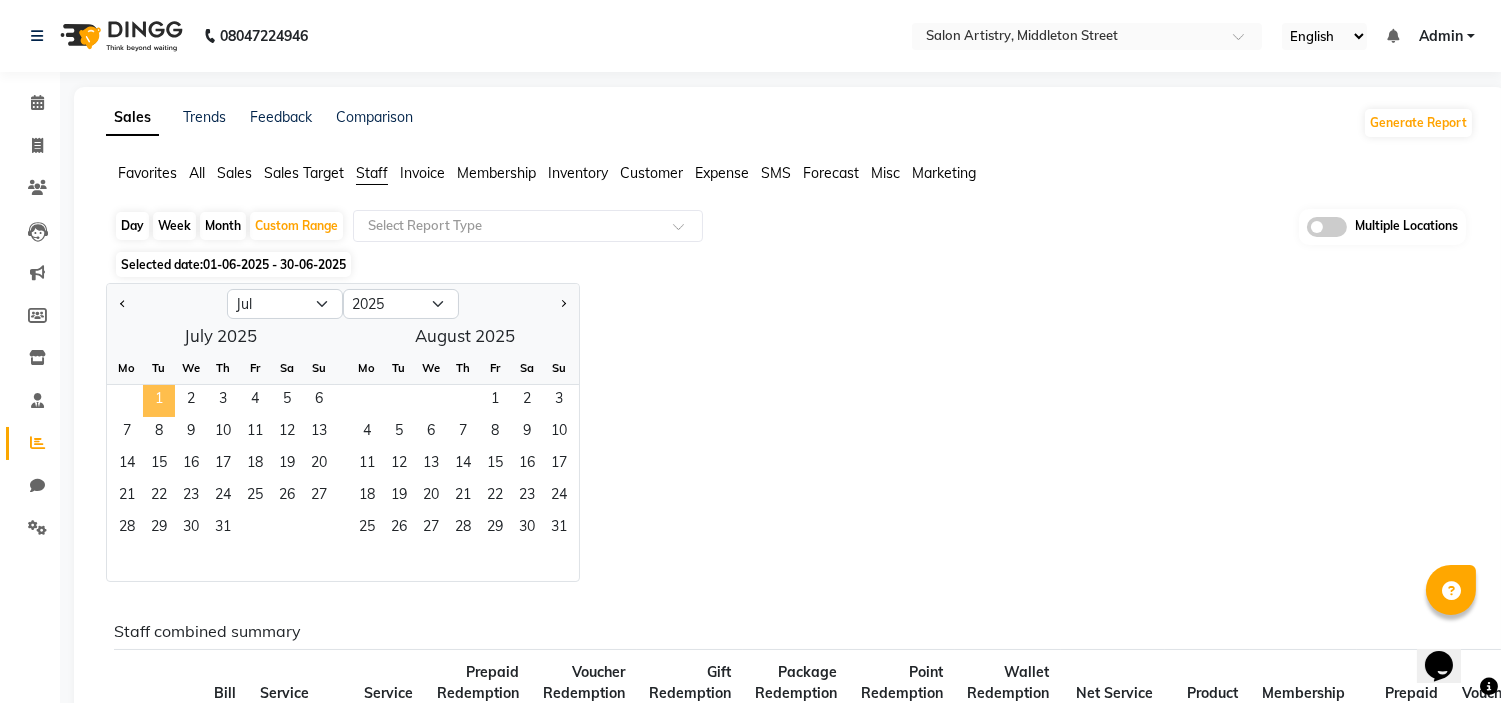 click on "1" 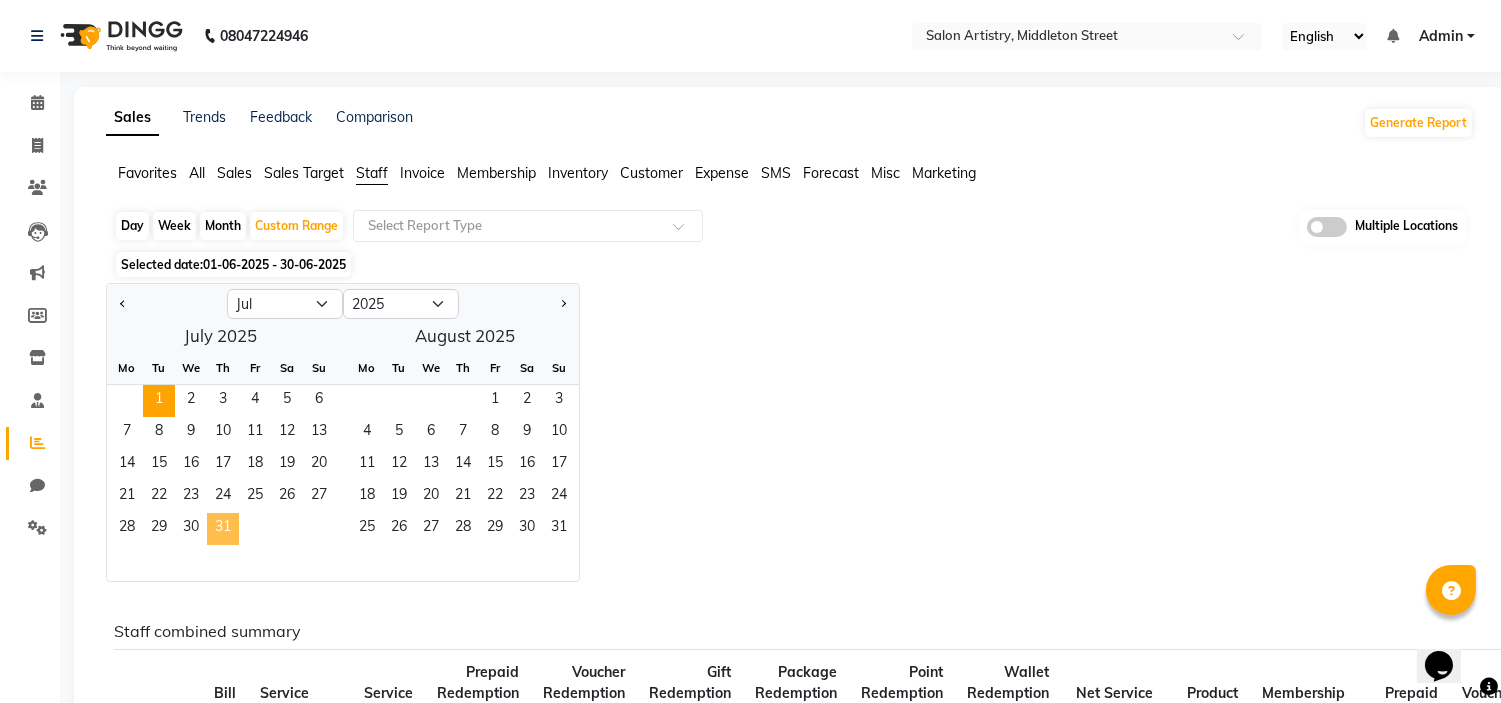 click on "31" 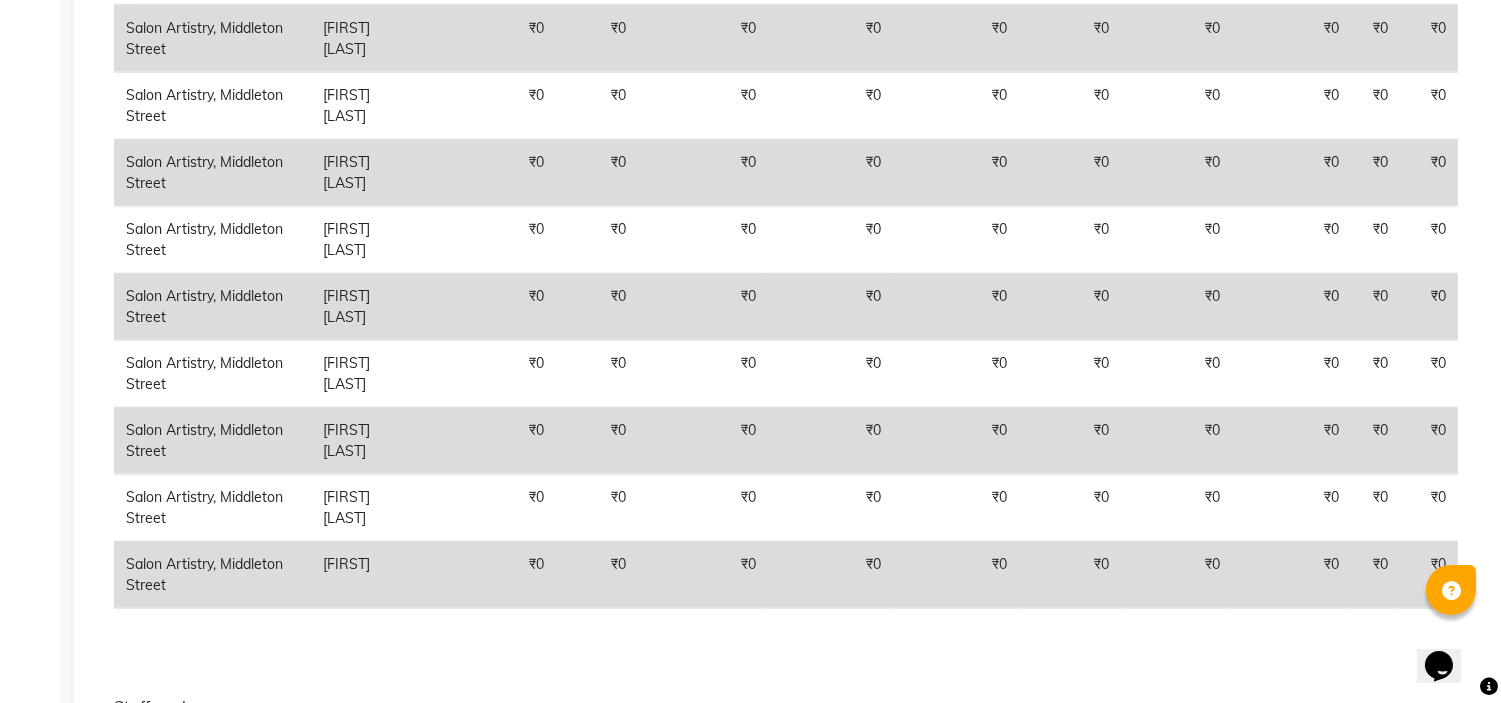 scroll, scrollTop: 0, scrollLeft: 0, axis: both 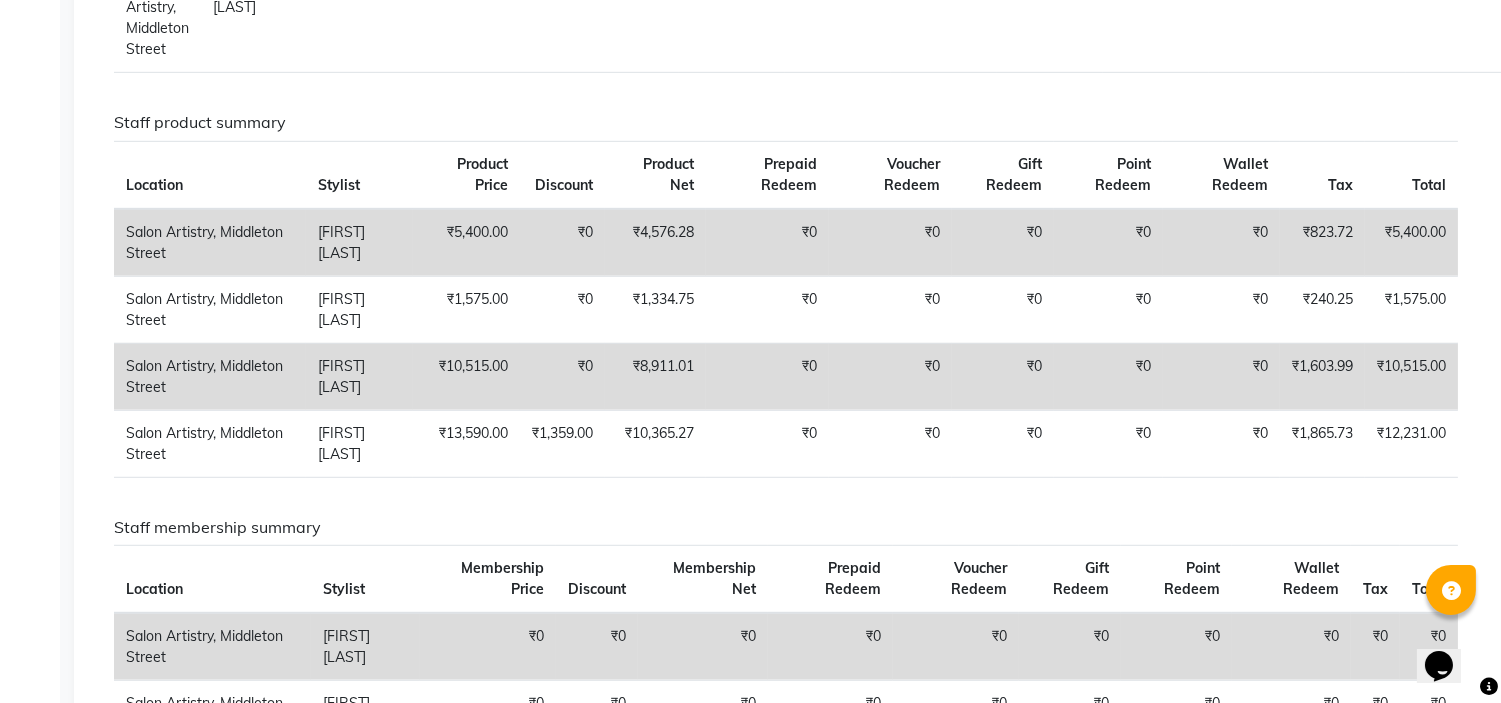 click on "Staff combined summary Stylist Bill Count Service Count Service Amount Prepaid Redemption Share Voucher Redemption Share Gift Redemption Share Package Redemption Share Point Redemption Share Wallet Redemption Share Net Service Amount Product Net Membership Net Prepaid Net Voucher Net Gift Net Package Net  Iqbal Ahmed 98 134 ₹75,095.63 ₹0 ₹0 ₹0 ₹6,359.63 ₹0 ₹0 ₹81,455.26 ₹4,576.28 ₹0 ₹0 ₹0 ₹0 ₹17,200.00  Irshad Khan 8 9 ₹4,800.79 ₹0 ₹0 ₹0 ₹0 ₹0 ₹0 ₹4,800.79 ₹0 ₹0 ₹0 ₹0 ₹0 ₹0  Minika Das 94 137 ₹64,384.63 ₹0 ₹0 ₹0 ₹3,993.75 ₹0 ₹0 ₹68,378.38 ₹1,334.75 ₹0 ₹0 ₹0 ₹0 ₹6,978.00  Rekha Singh 34 56 ₹13,977.80 ₹0 ₹0 ₹0 ₹4,419.70 ₹0 ₹0 ₹18,397.50 ₹0 ₹0 ₹0 ₹0 ₹0 ₹11,999.00  Ricky Das 4 5 ₹5,449.16 ₹0 ₹0 ₹0 ₹1,288.14 ₹0 ₹0 ₹6,737.30 ₹0 ₹0 ₹0 ₹0 ₹0 ₹0  Rony Das 39 47 ₹28,746.18 ₹0 ₹0 ₹0 ₹5,299.64 ₹0 ₹0 ₹34,045.82 ₹0 ₹0 ₹0 ₹0 ₹0 ₹15,400.00  Sangeeta Lodh 104" 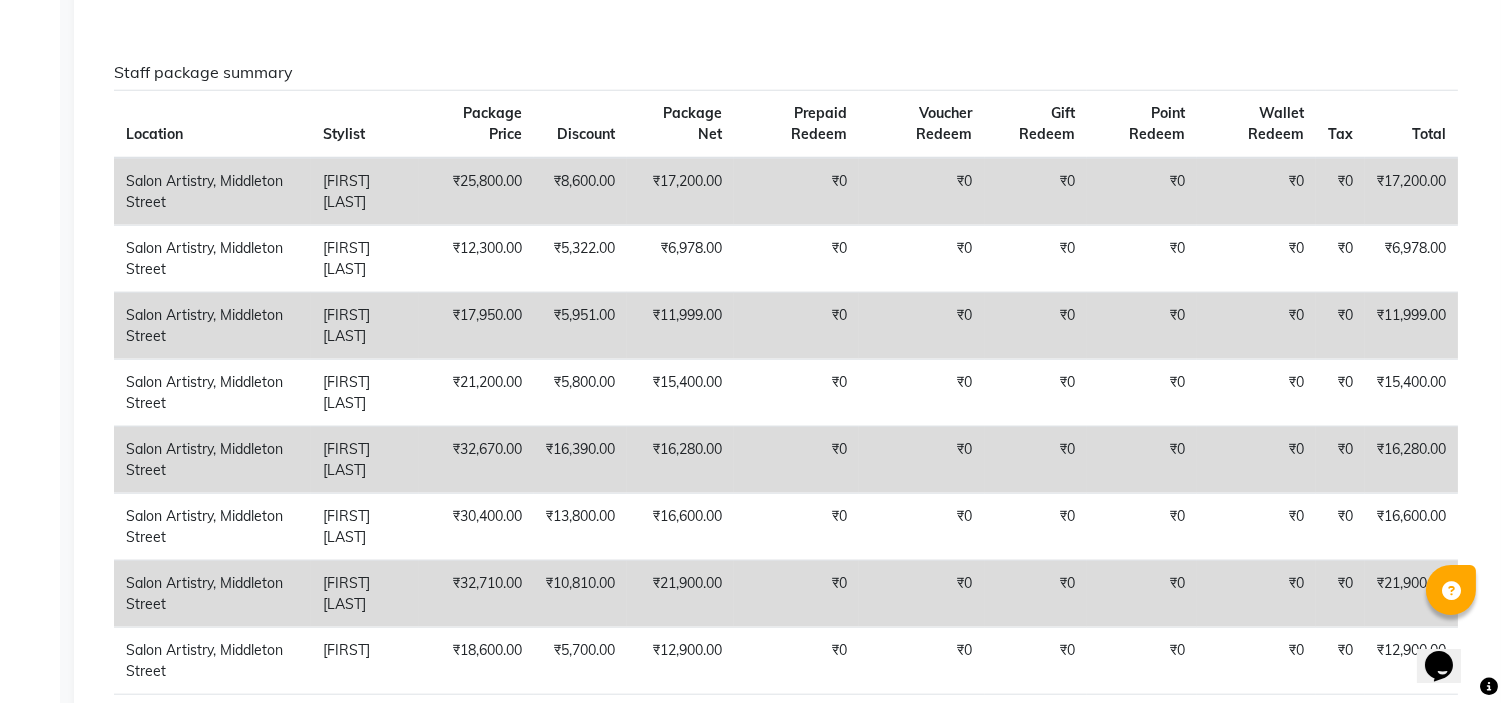scroll, scrollTop: 3552, scrollLeft: 0, axis: vertical 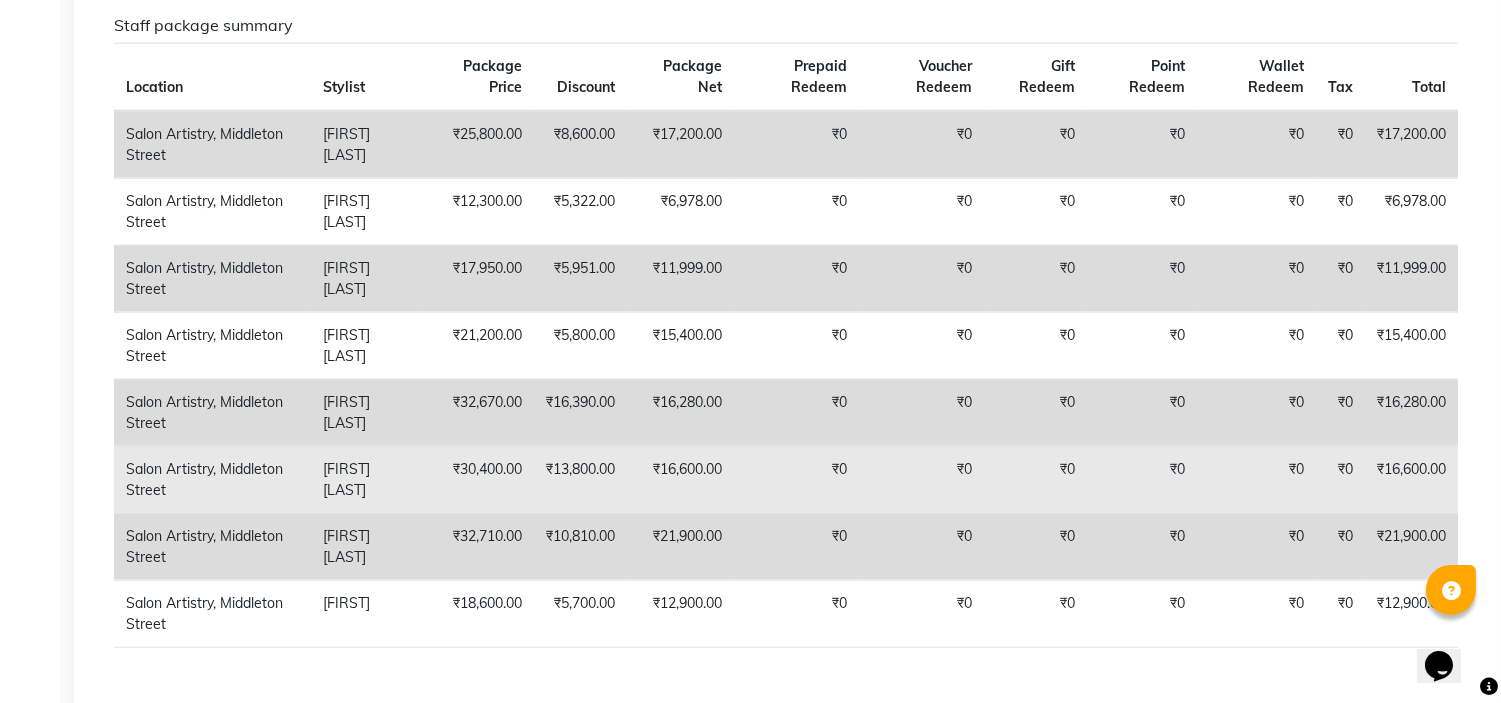 click on "₹16,600.00" 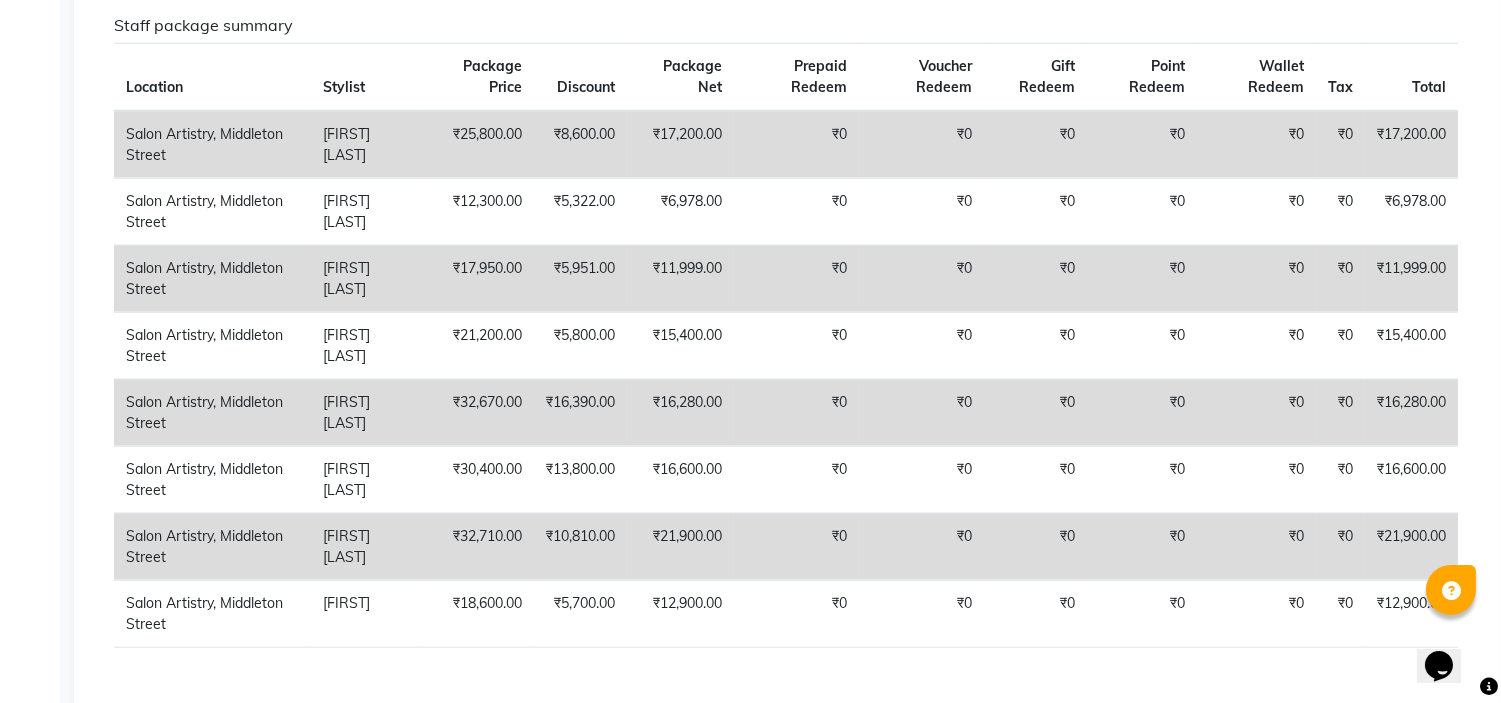 click on "Staff package summary Location Stylist Package Price Discount Package Net Prepaid Redeem Voucher Redeem Gift Redeem Point Redeem Wallet Redeem Tax Total   Salon Artistry, Middleton Street  Iqbal Ahmed ₹25,800.00 ₹8,600.00 ₹17,200.00 ₹0 ₹0 ₹0 ₹0 ₹0 ₹0 ₹17,200.00   Salon Artistry, Middleton Street  Minika Das ₹12,300.00 ₹5,322.00 ₹6,978.00 ₹0 ₹0 ₹0 ₹0 ₹0 ₹0 ₹6,978.00   Salon Artistry, Middleton Street  Rekha Singh ₹17,950.00 ₹5,951.00 ₹11,999.00 ₹0 ₹0 ₹0 ₹0 ₹0 ₹0 ₹11,999.00   Salon Artistry, Middleton Street  Rony Das ₹21,200.00 ₹5,800.00 ₹15,400.00 ₹0 ₹0 ₹0 ₹0 ₹0 ₹0 ₹15,400.00   Salon Artistry, Middleton Street  Sangeeta Lodh ₹32,670.00 ₹16,390.00 ₹16,280.00 ₹0 ₹0 ₹0 ₹0 ₹0 ₹0 ₹16,280.00   Salon Artistry, Middleton Street  Sharfaraz Ata Waris ₹30,400.00 ₹13,800.00 ₹16,600.00 ₹0 ₹0 ₹0 ₹0 ₹0 ₹0 ₹16,600.00   Salon Artistry, Middleton Street  Simmy Rai ₹32,710.00 ₹10,810.00 ₹21,900.00 ₹0" 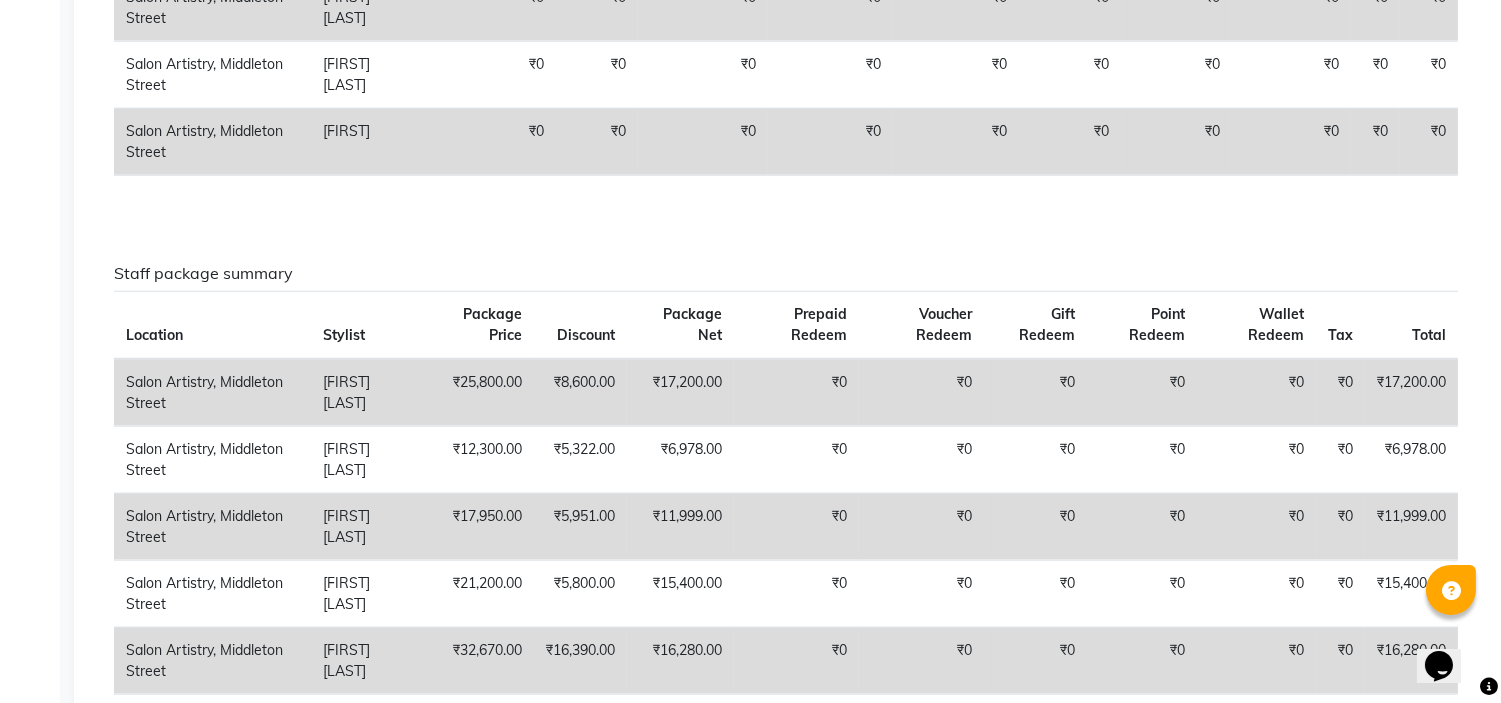 scroll, scrollTop: 3270, scrollLeft: 0, axis: vertical 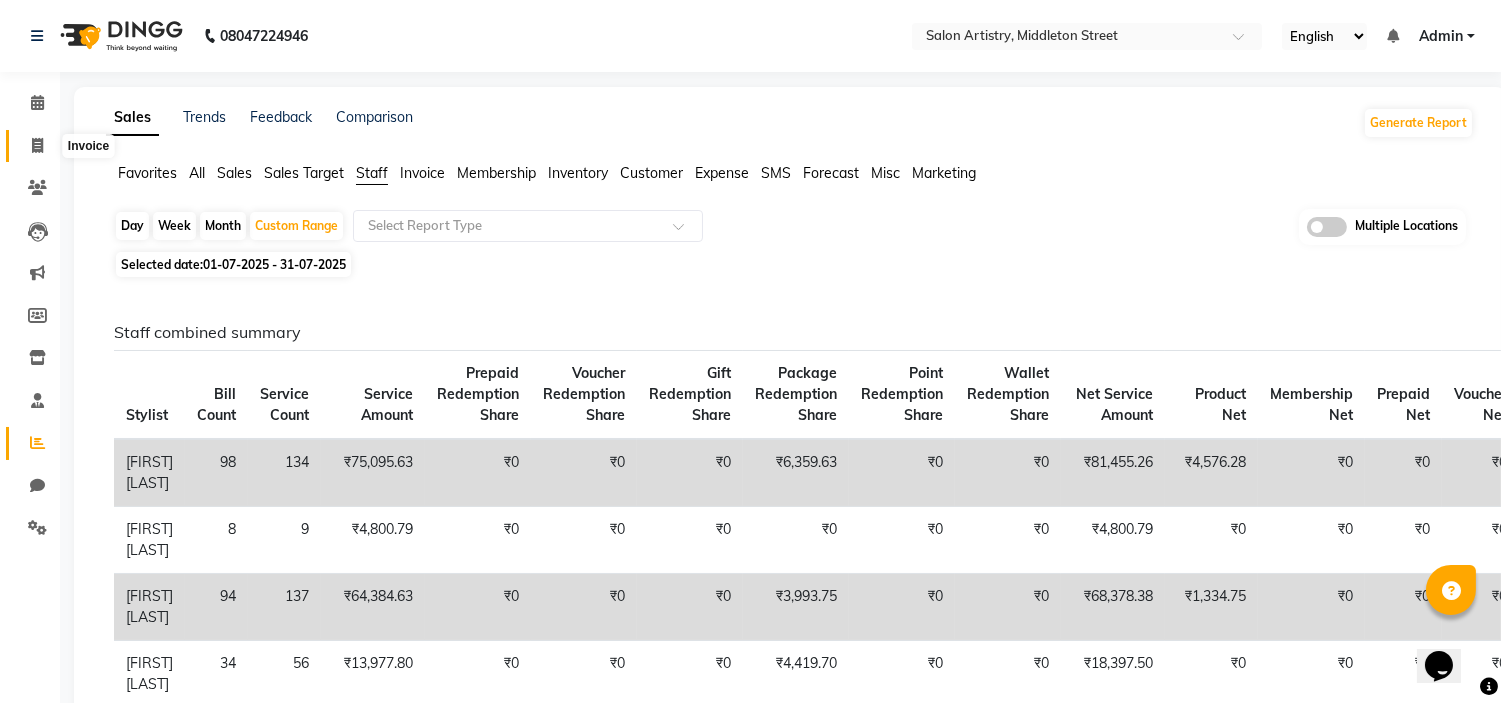 click 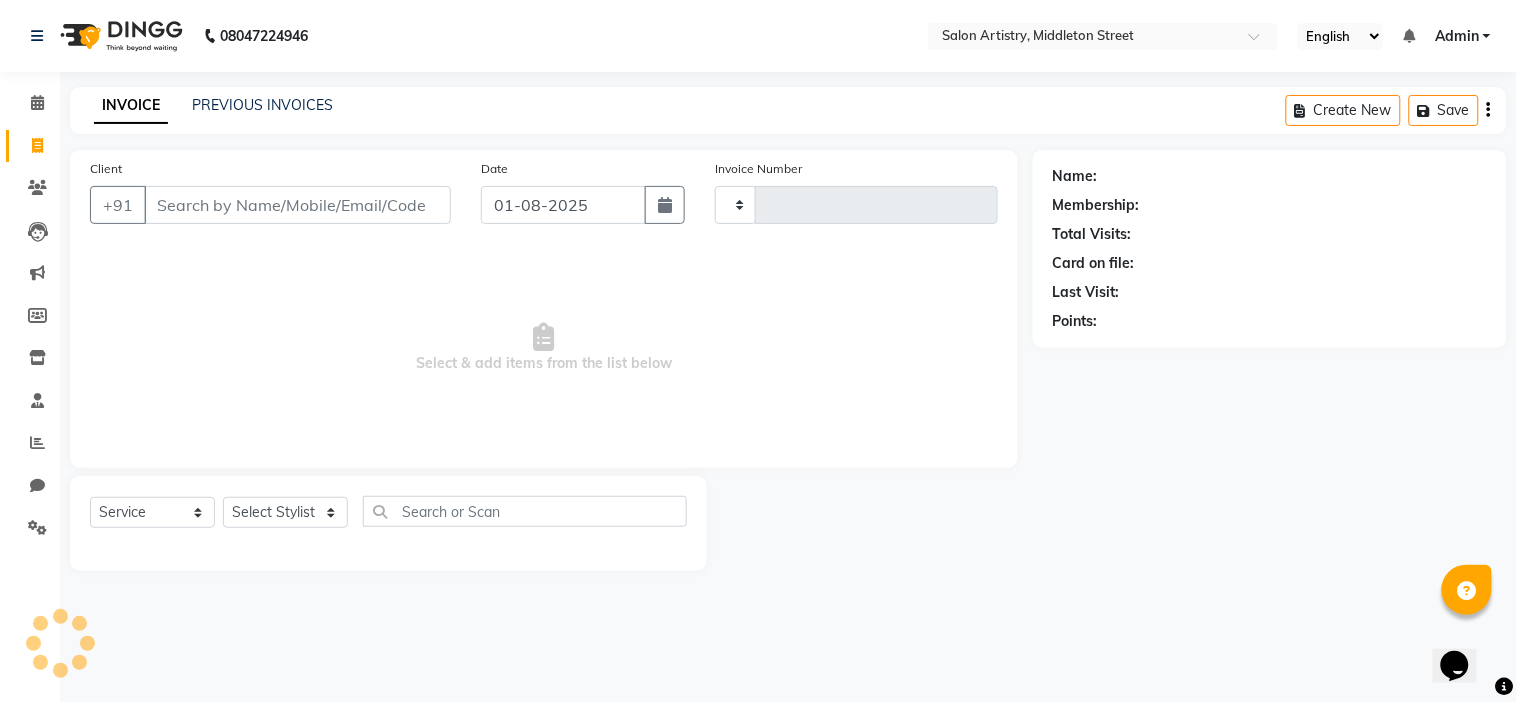 type on "1748" 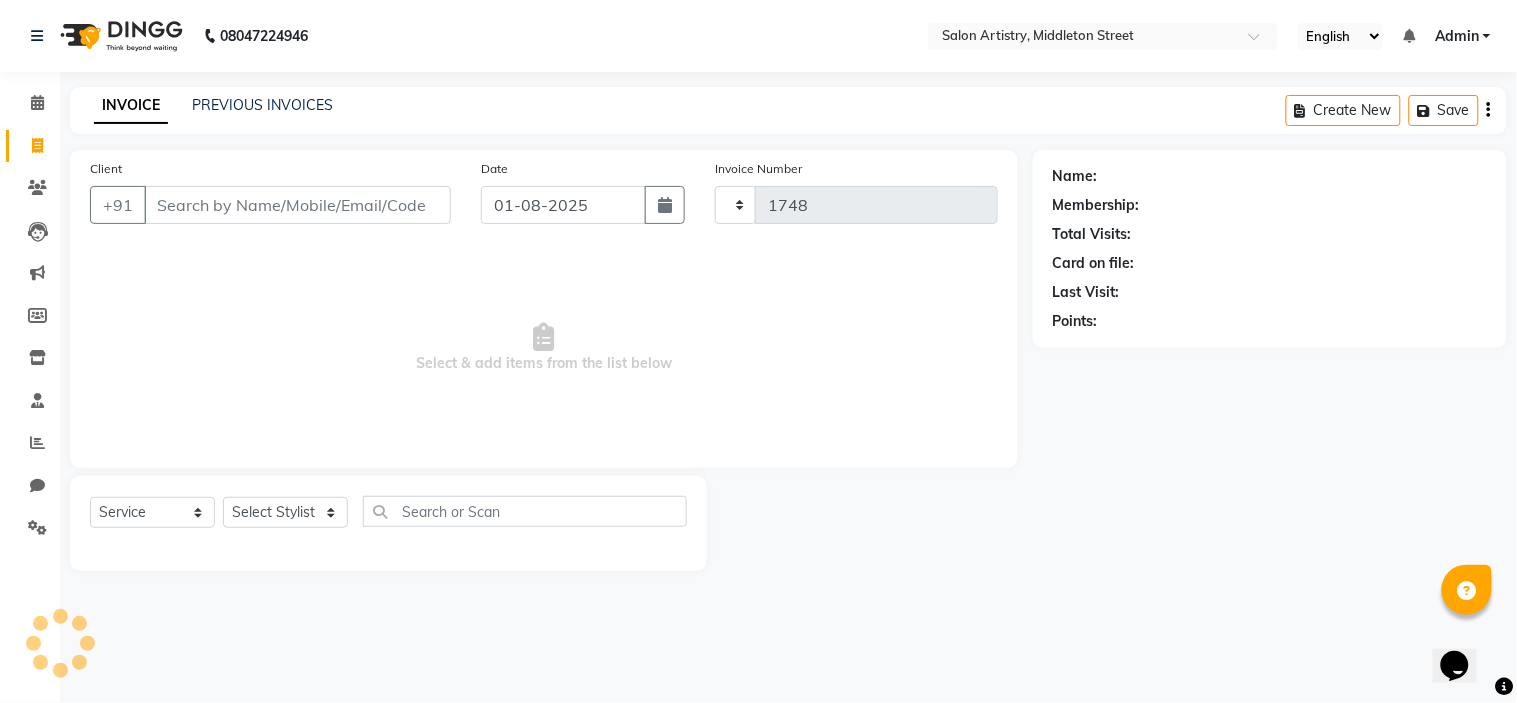 select on "8285" 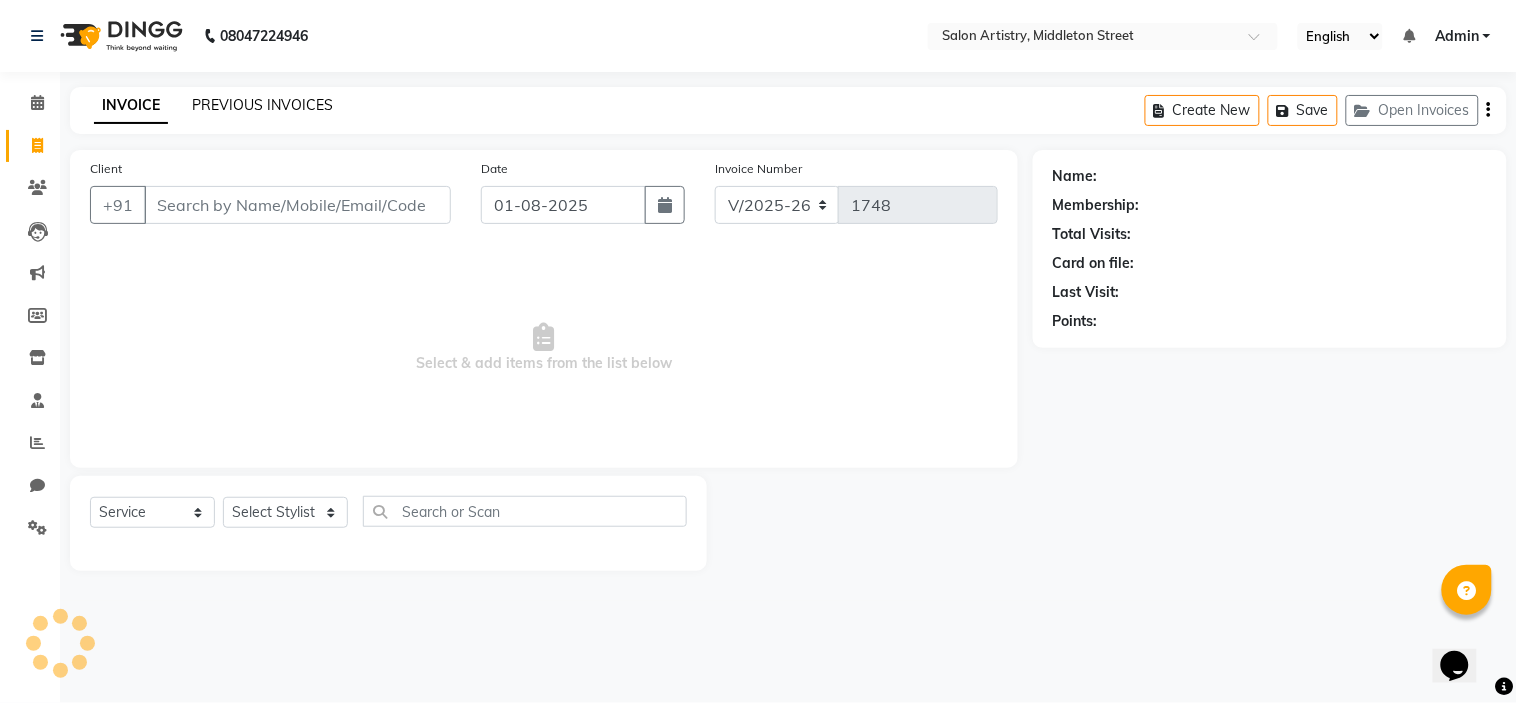 click on "PREVIOUS INVOICES" 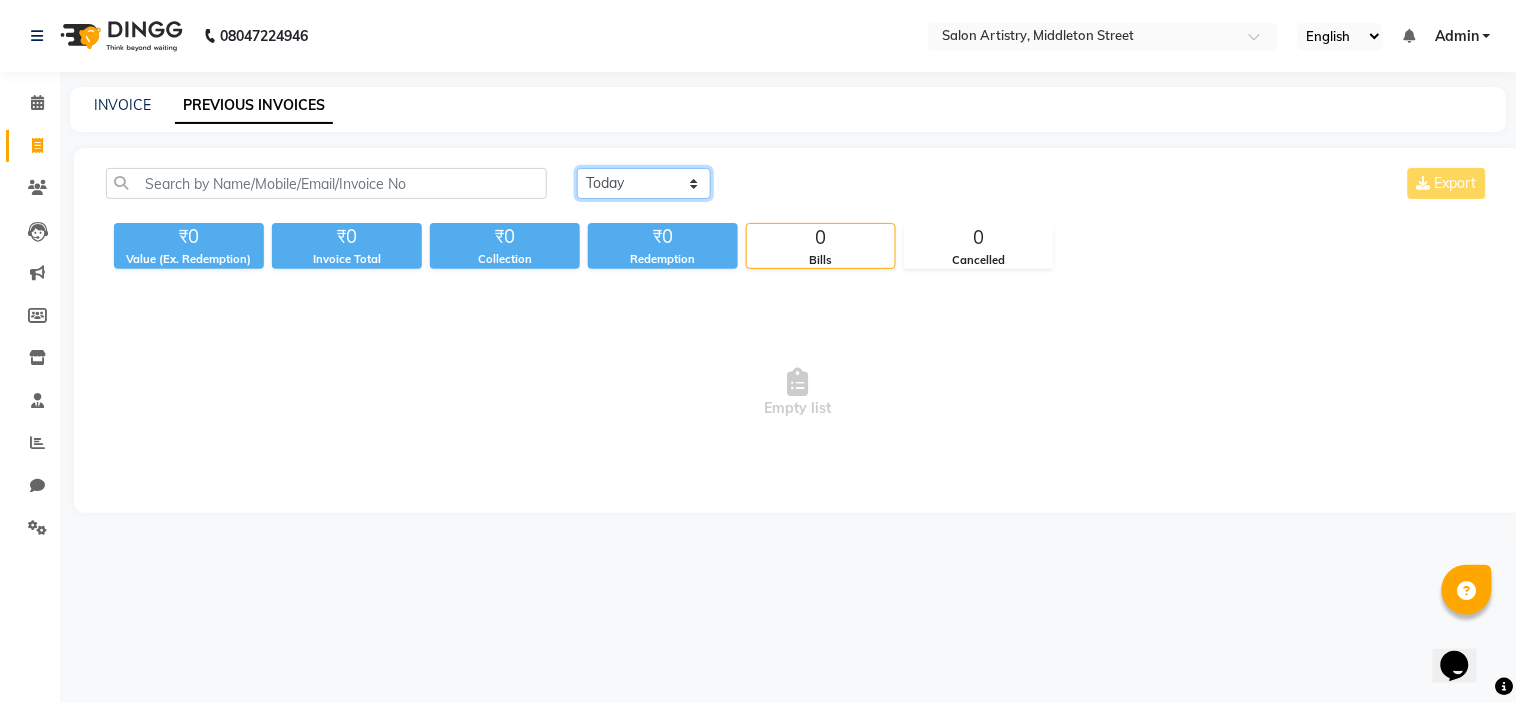 click on "Today Yesterday Custom Range" 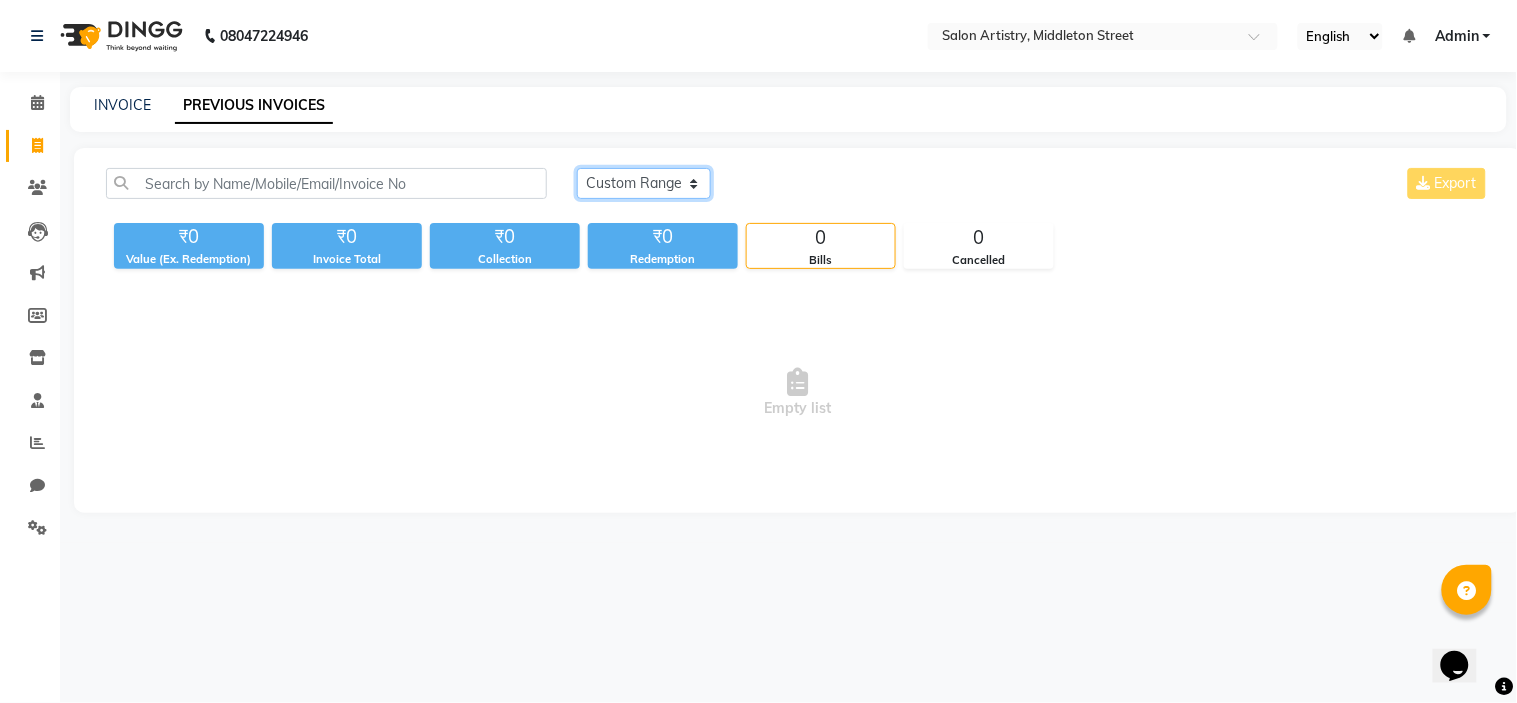 click on "Today Yesterday Custom Range" 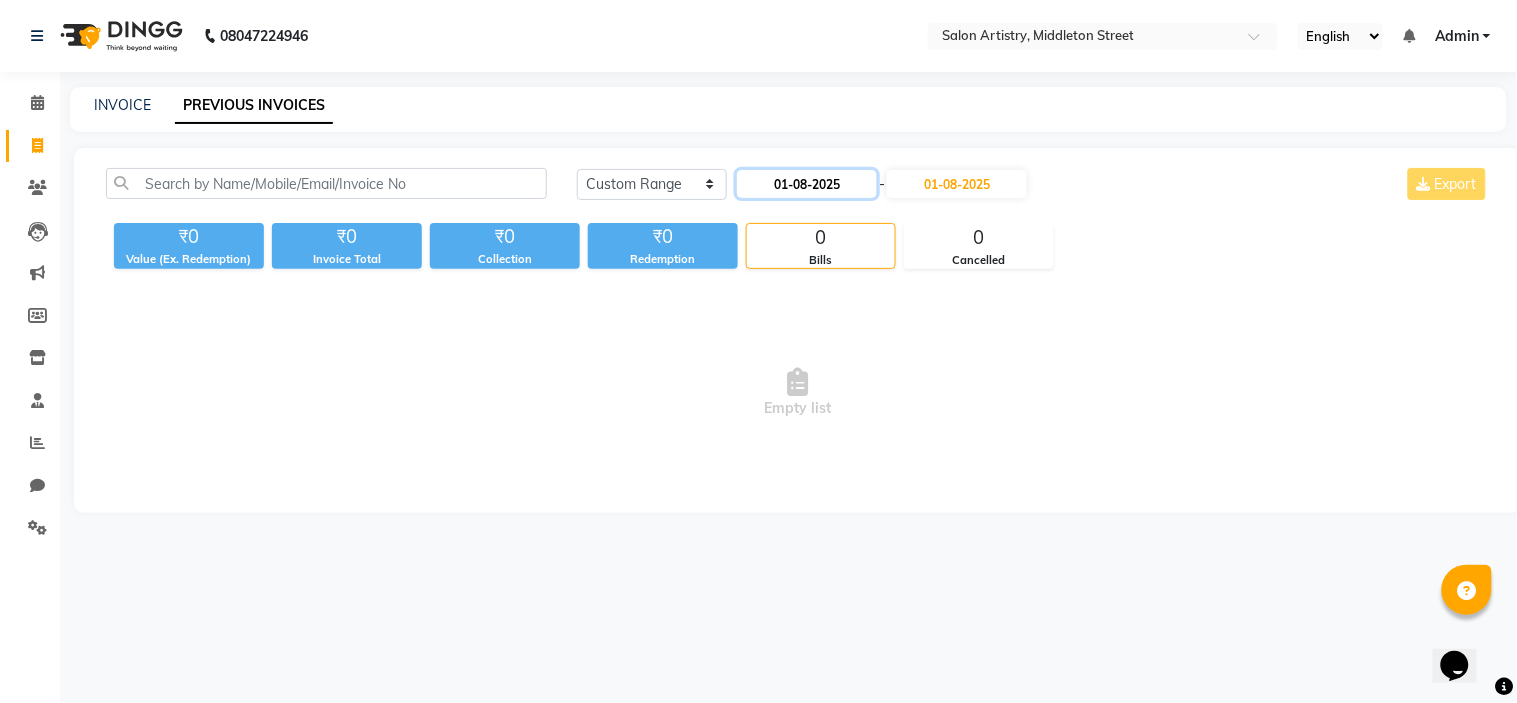 click on "01-08-2025" 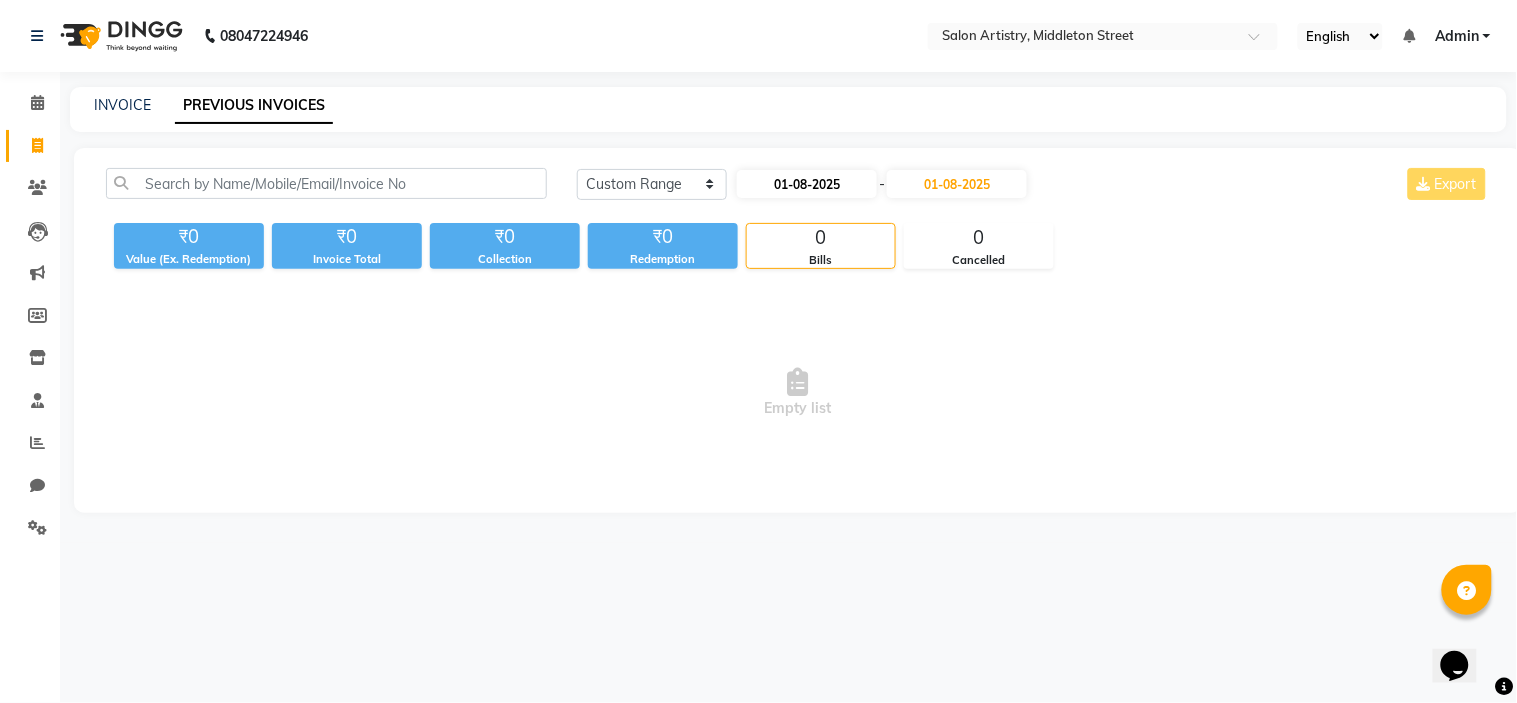 select on "8" 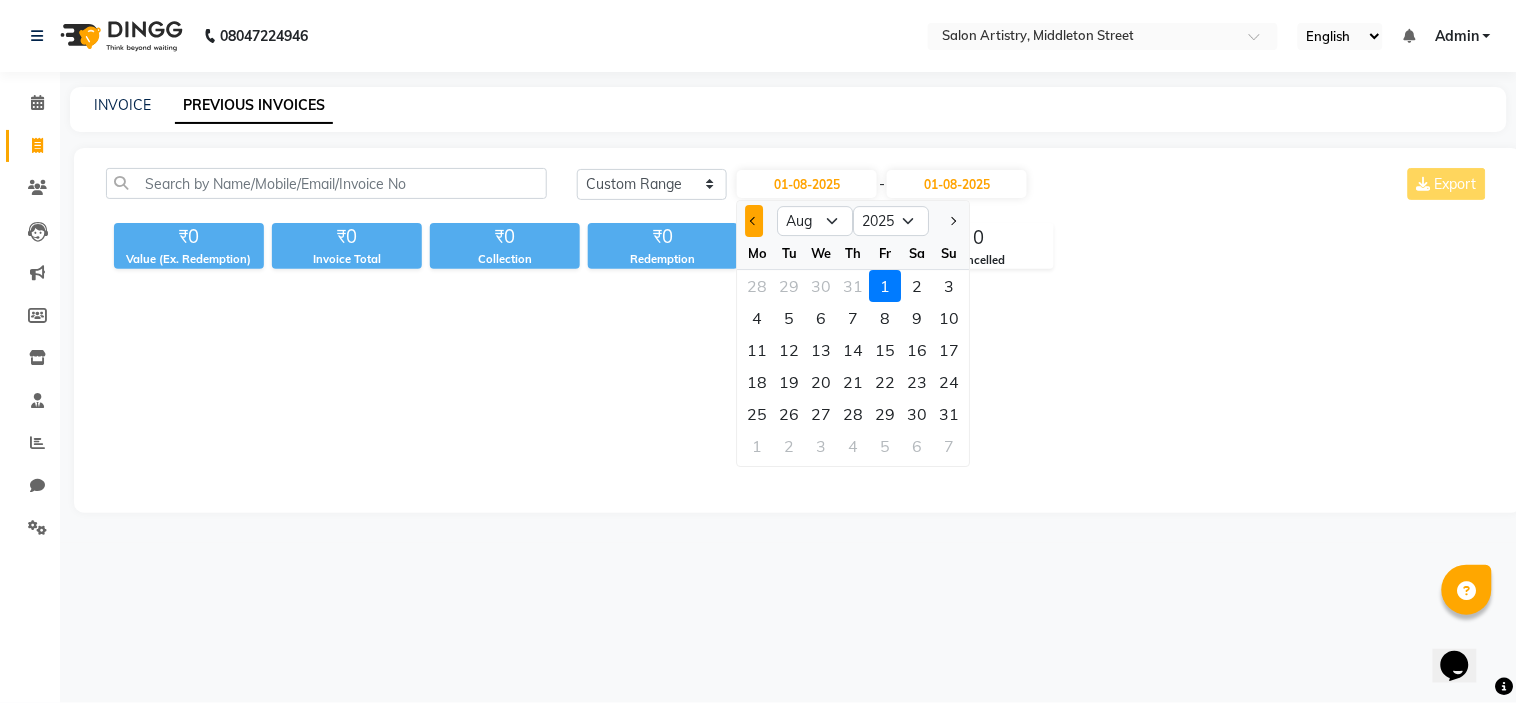 click 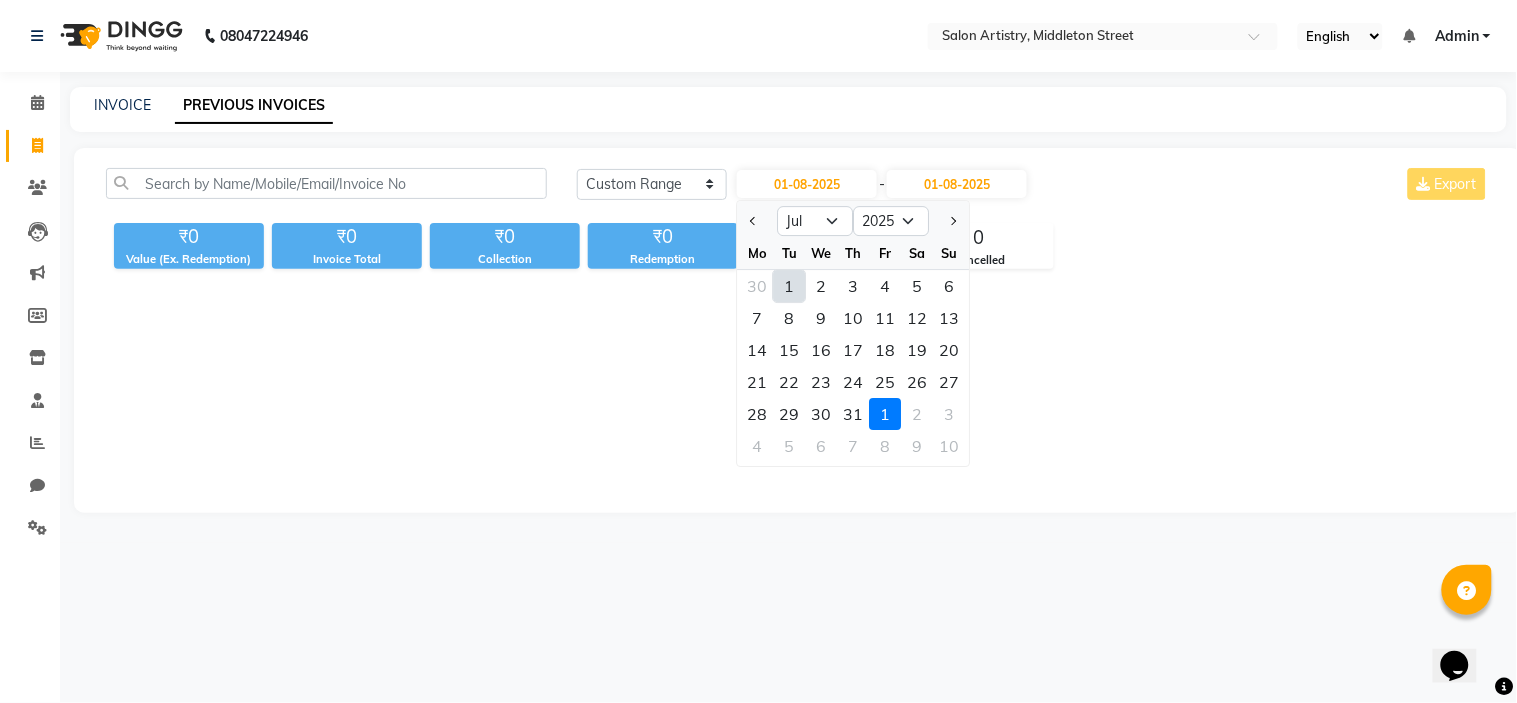 click on "1" 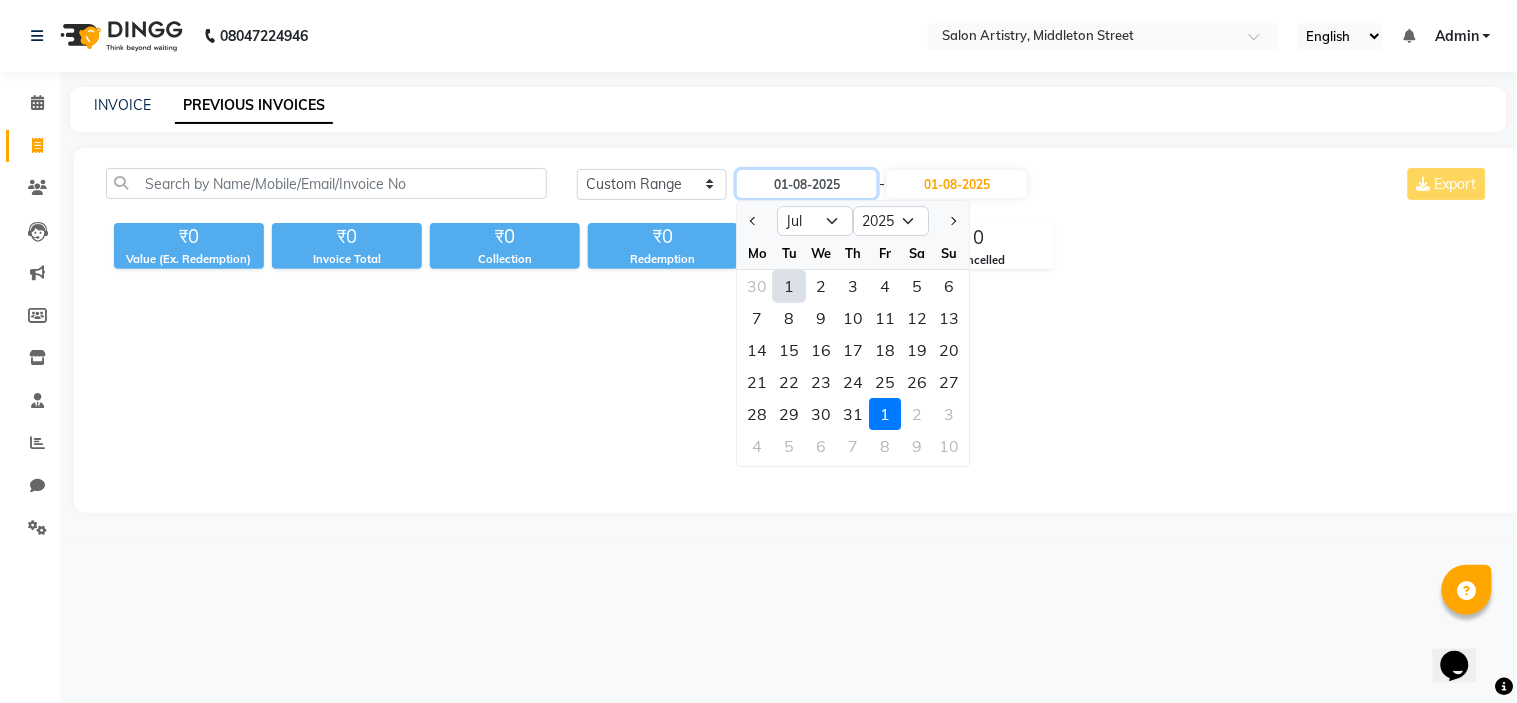 type on "01-07-2025" 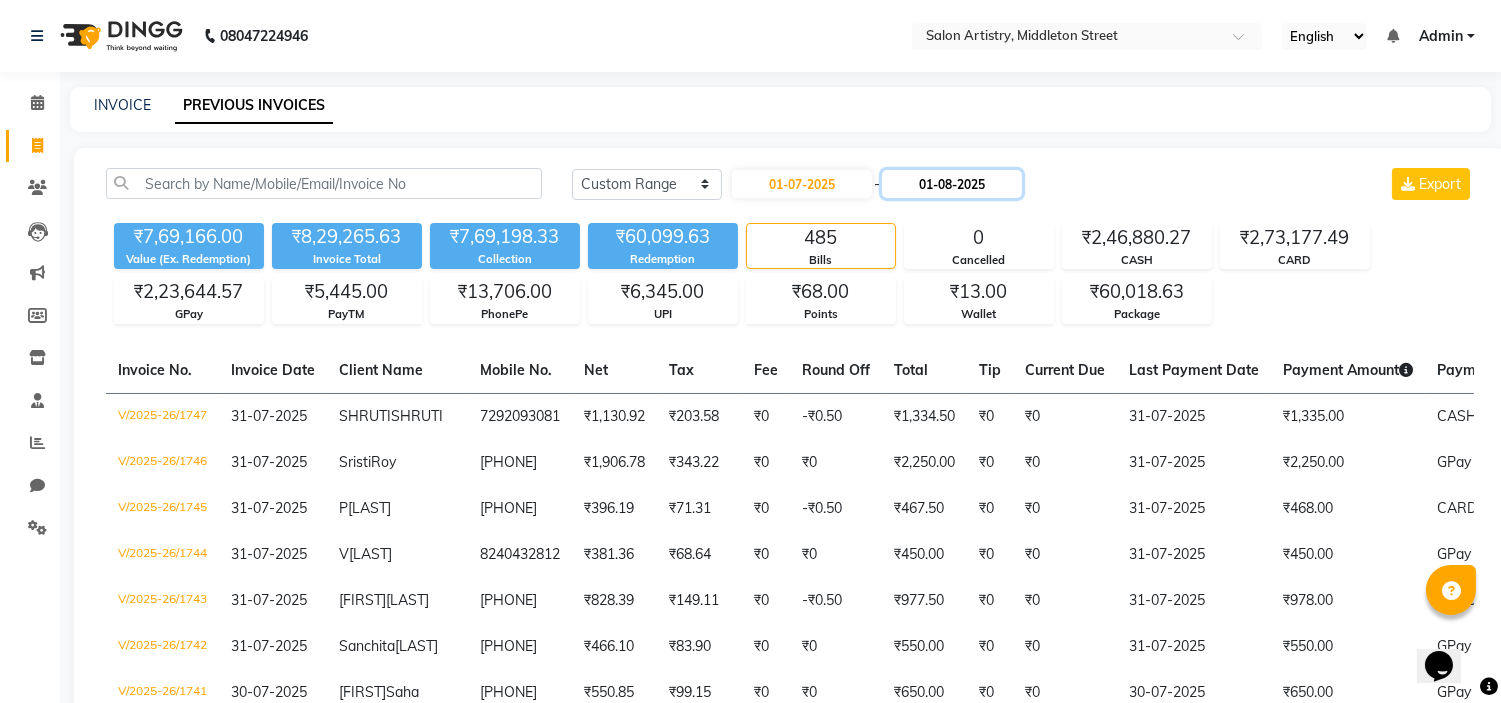 click on "01-08-2025" 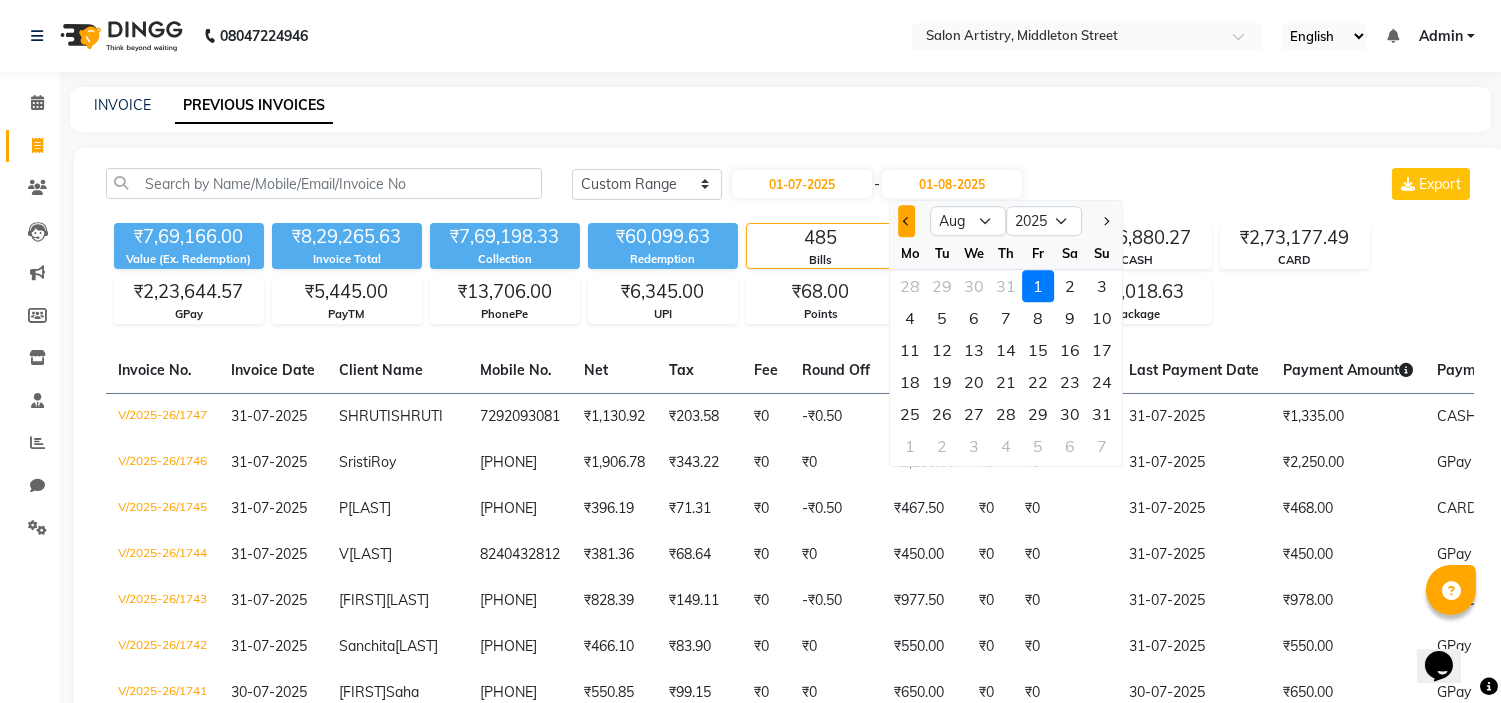 click 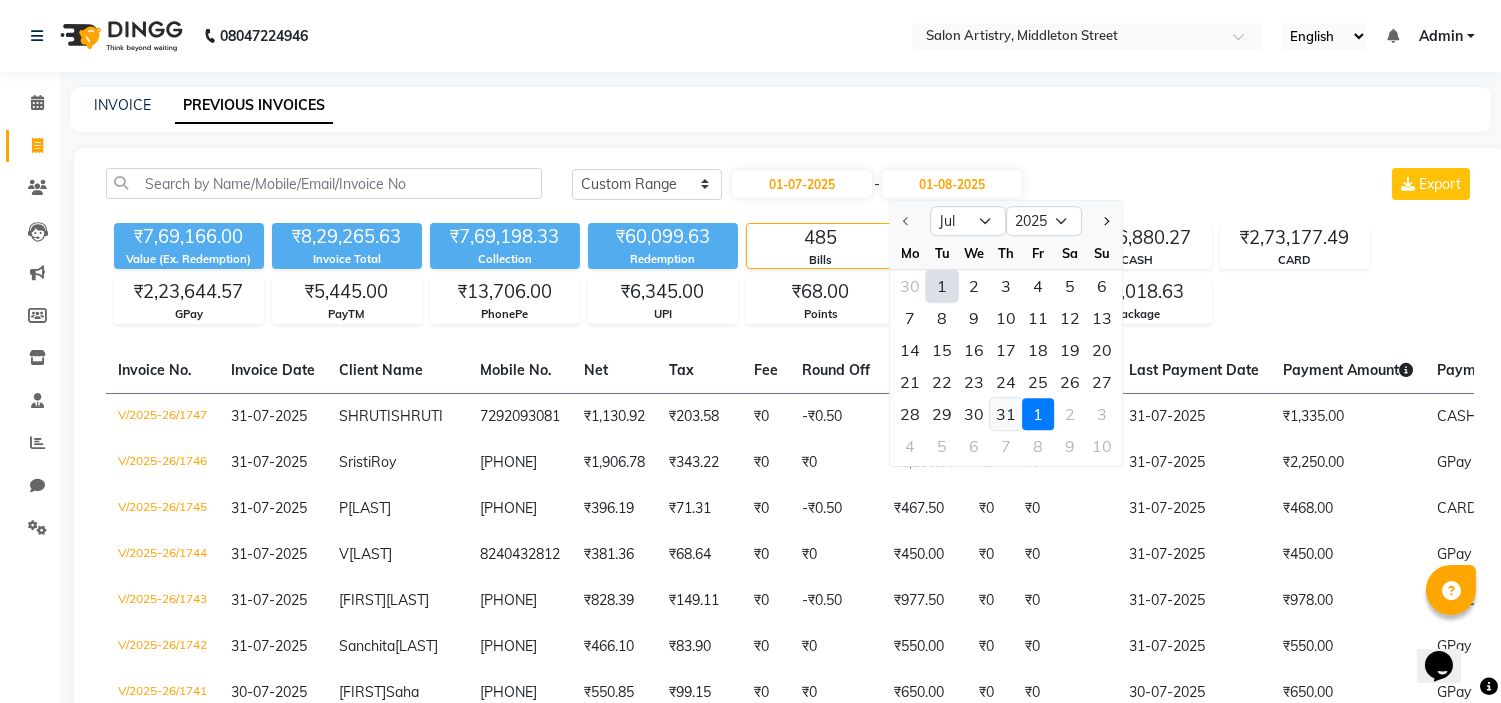 click on "31" 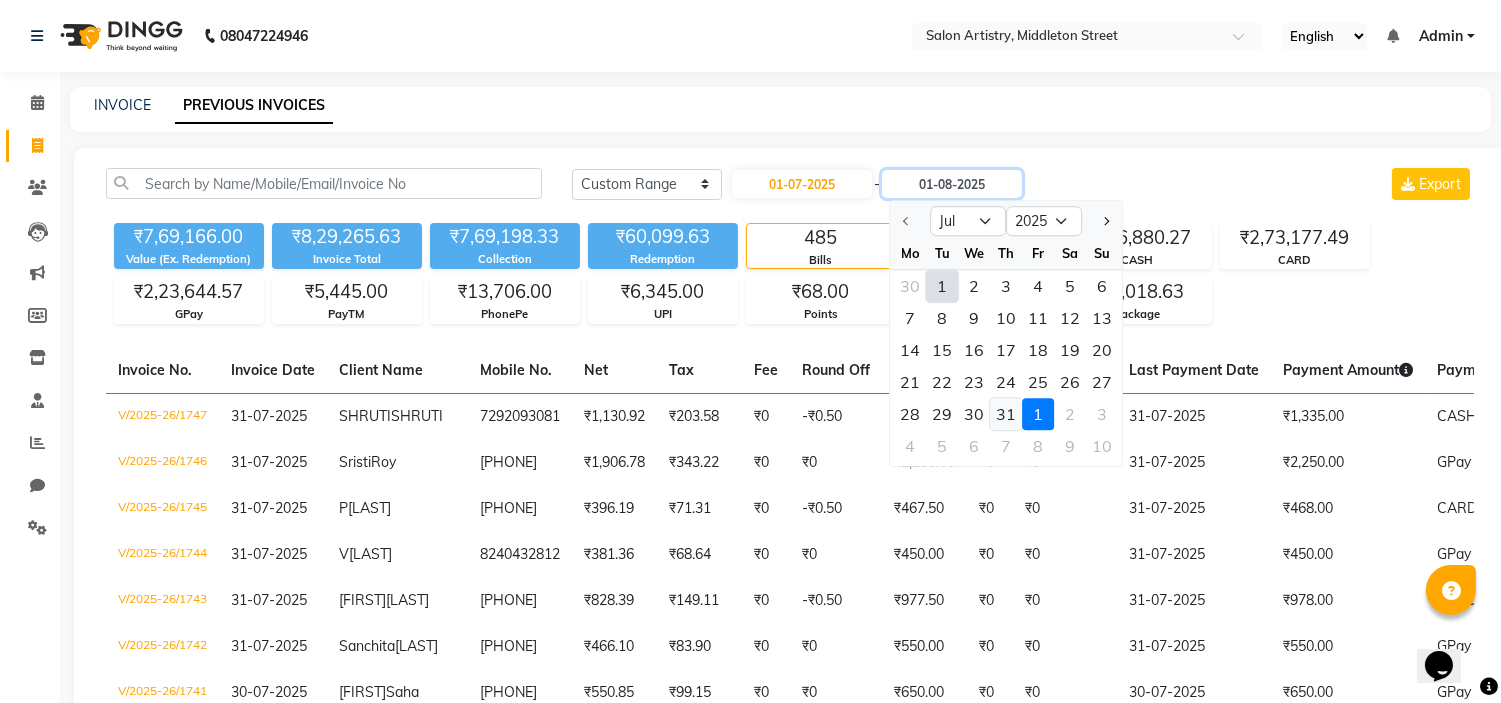 type on "31-07-2025" 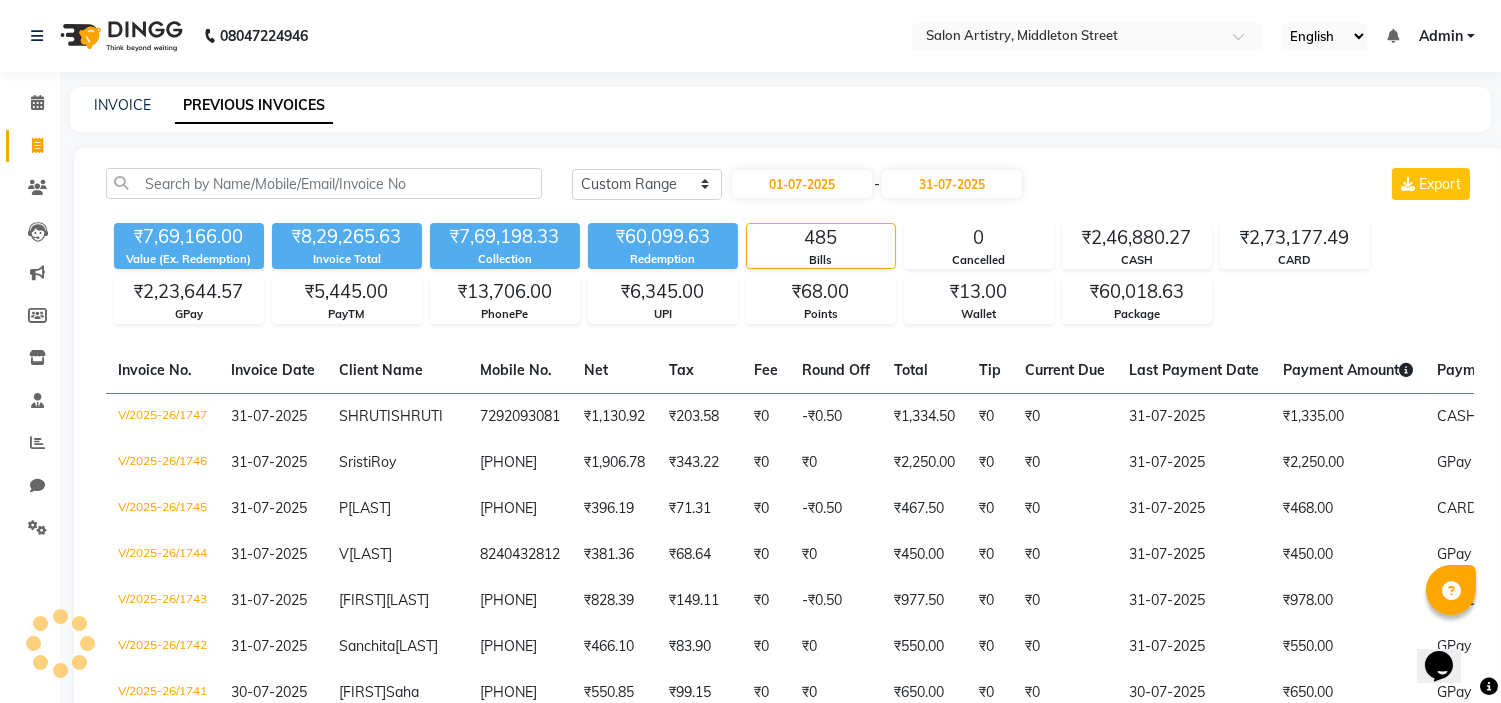 click on "₹7,69,166.00 Value (Ex. Redemption) ₹8,29,265.63 Invoice Total  ₹7,69,198.33 Collection ₹60,099.63 Redemption 485 Bills 0 Cancelled ₹2,46,880.27 CASH ₹2,73,177.49 CARD ₹2,23,644.57 GPay ₹5,445.00 PayTM ₹13,706.00 PhonePe ₹6,345.00 UPI ₹68.00 Points ₹13.00 Wallet ₹60,018.63 Package" 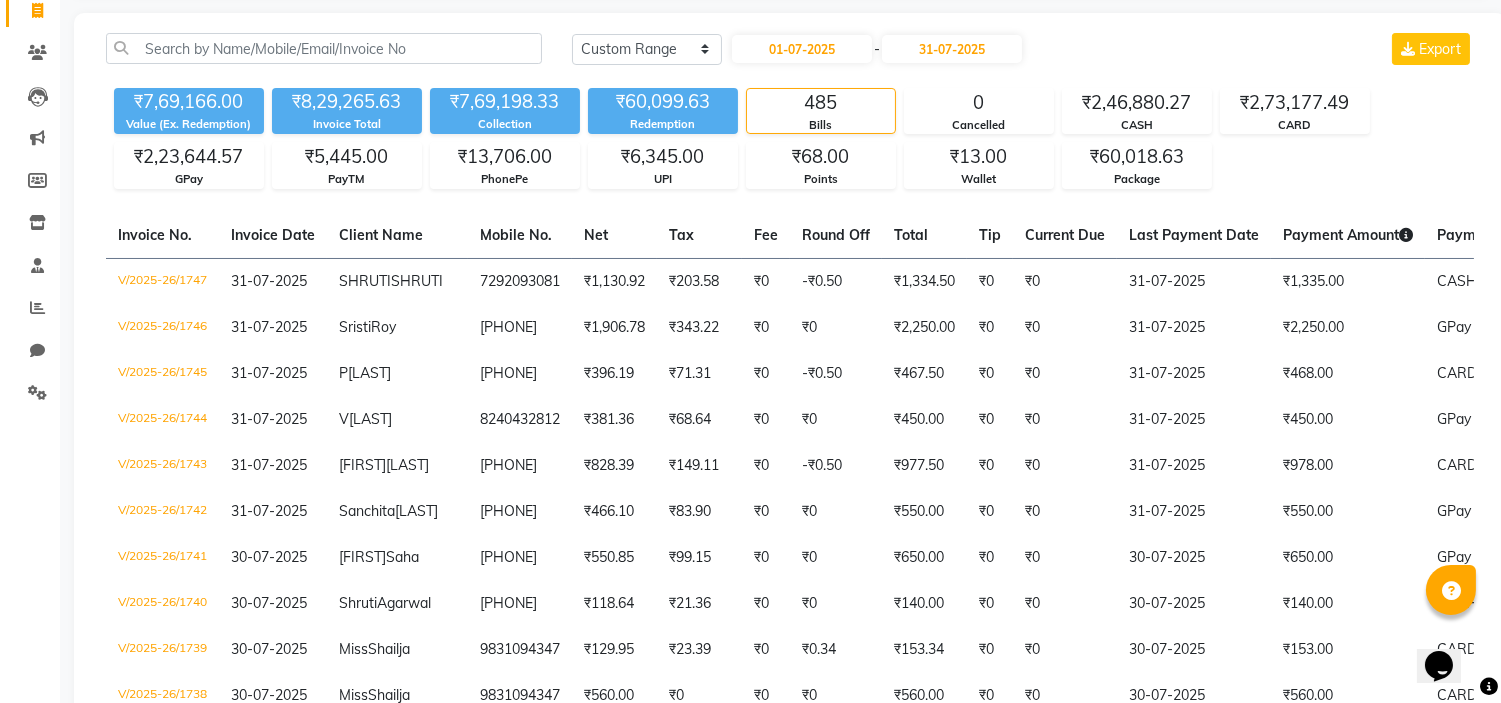 scroll, scrollTop: 133, scrollLeft: 0, axis: vertical 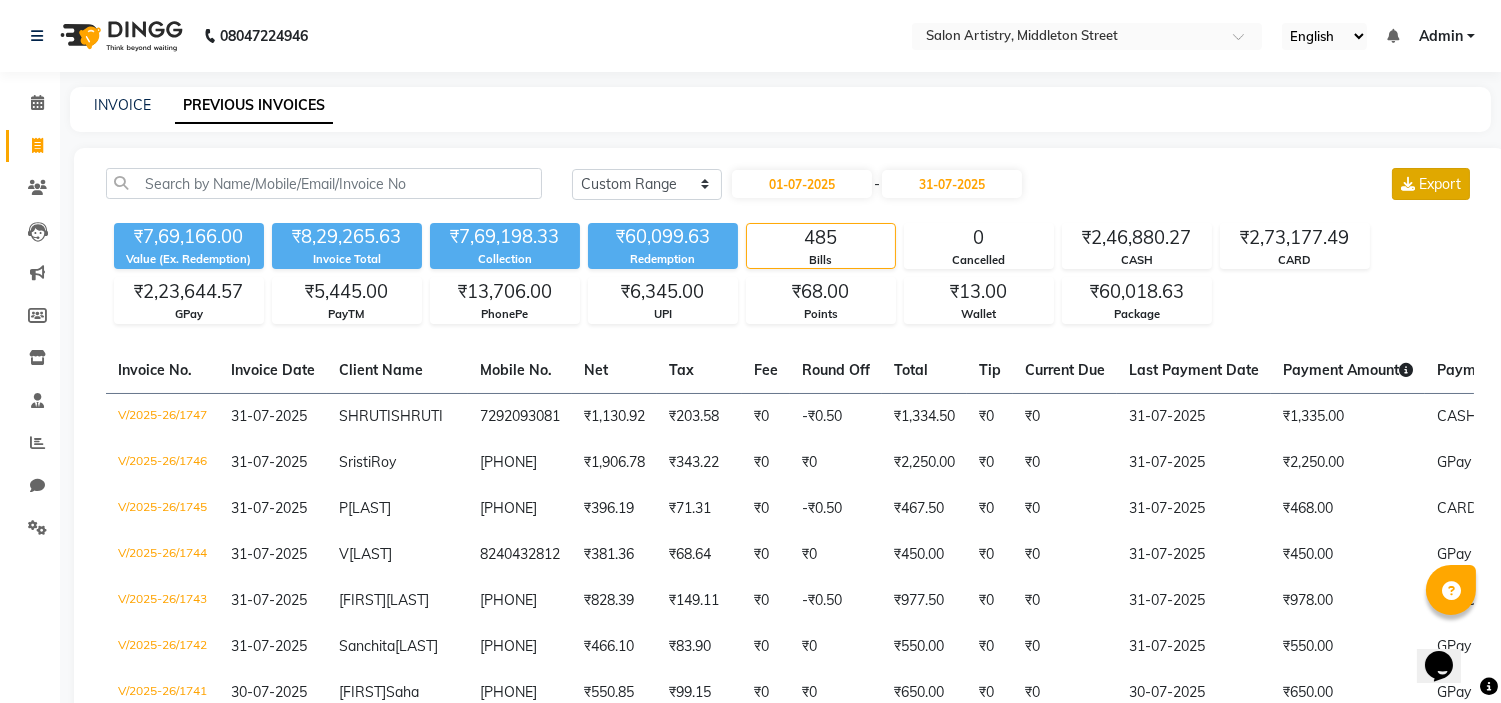 click on "Export" at bounding box center (1440, 184) 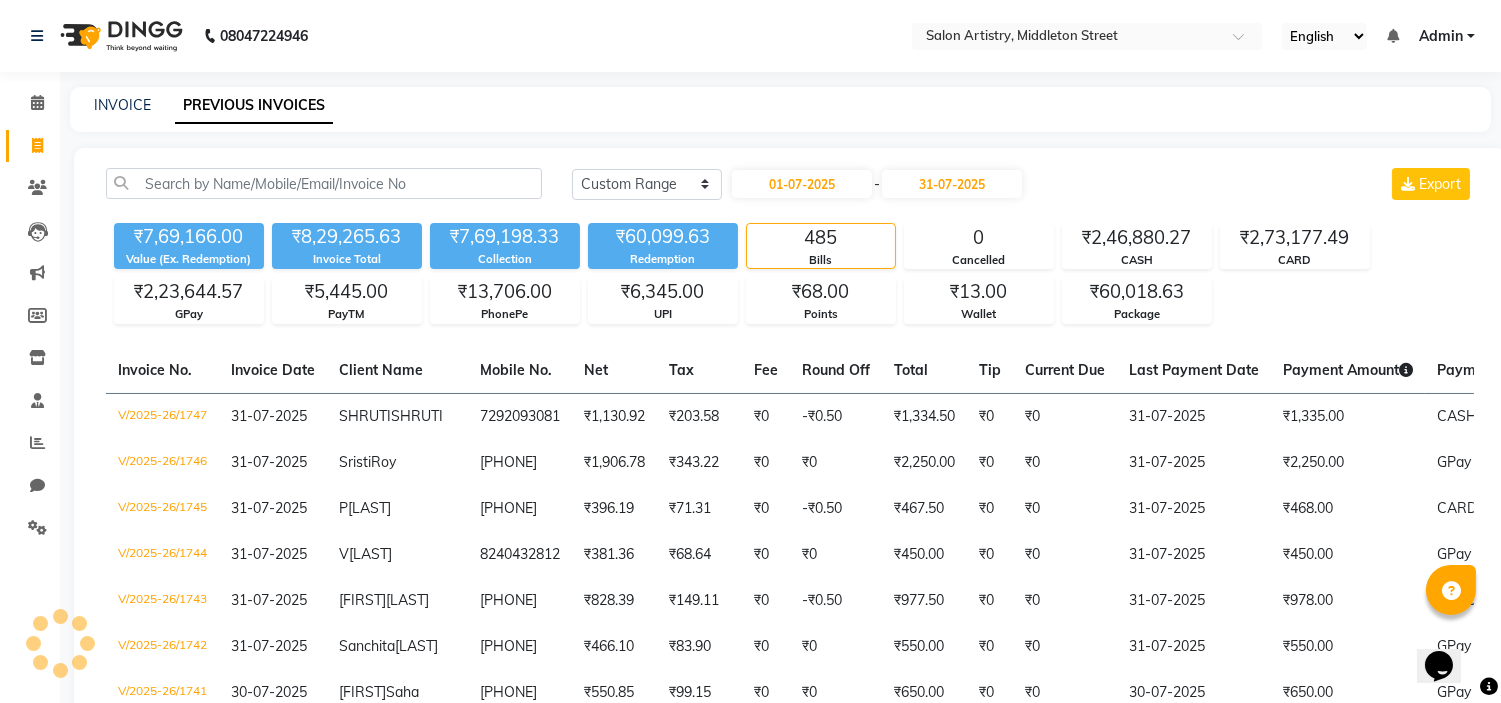 type 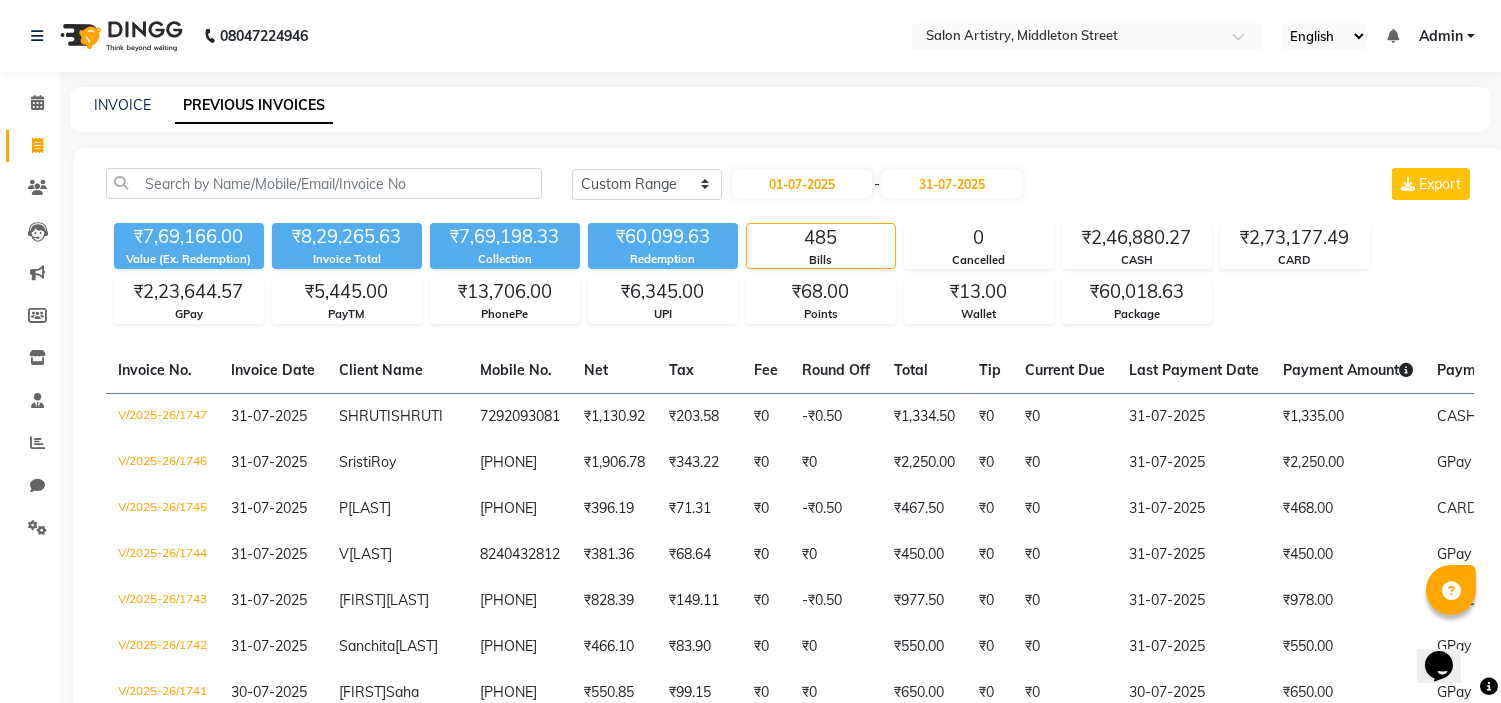 click on "INVOICE PREVIOUS INVOICES" 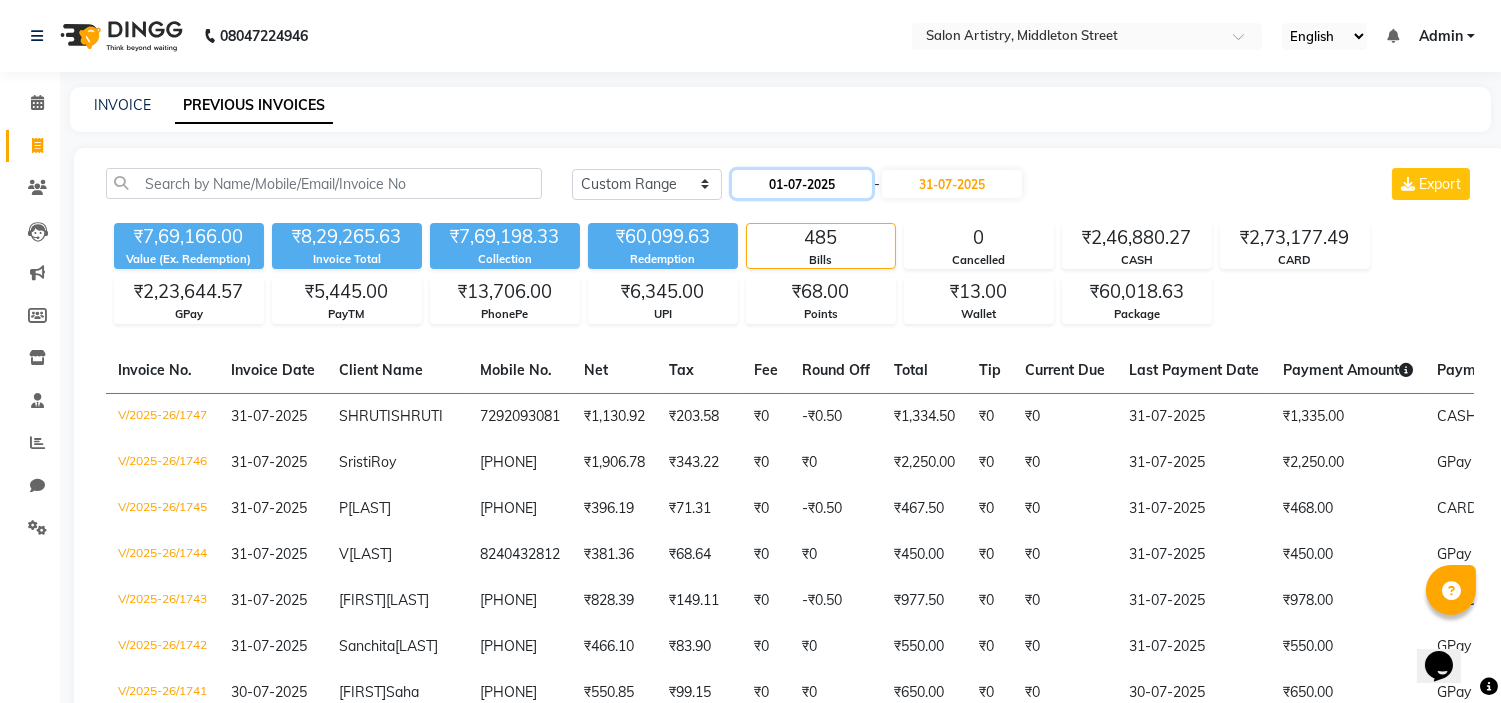 click on "01-07-2025" 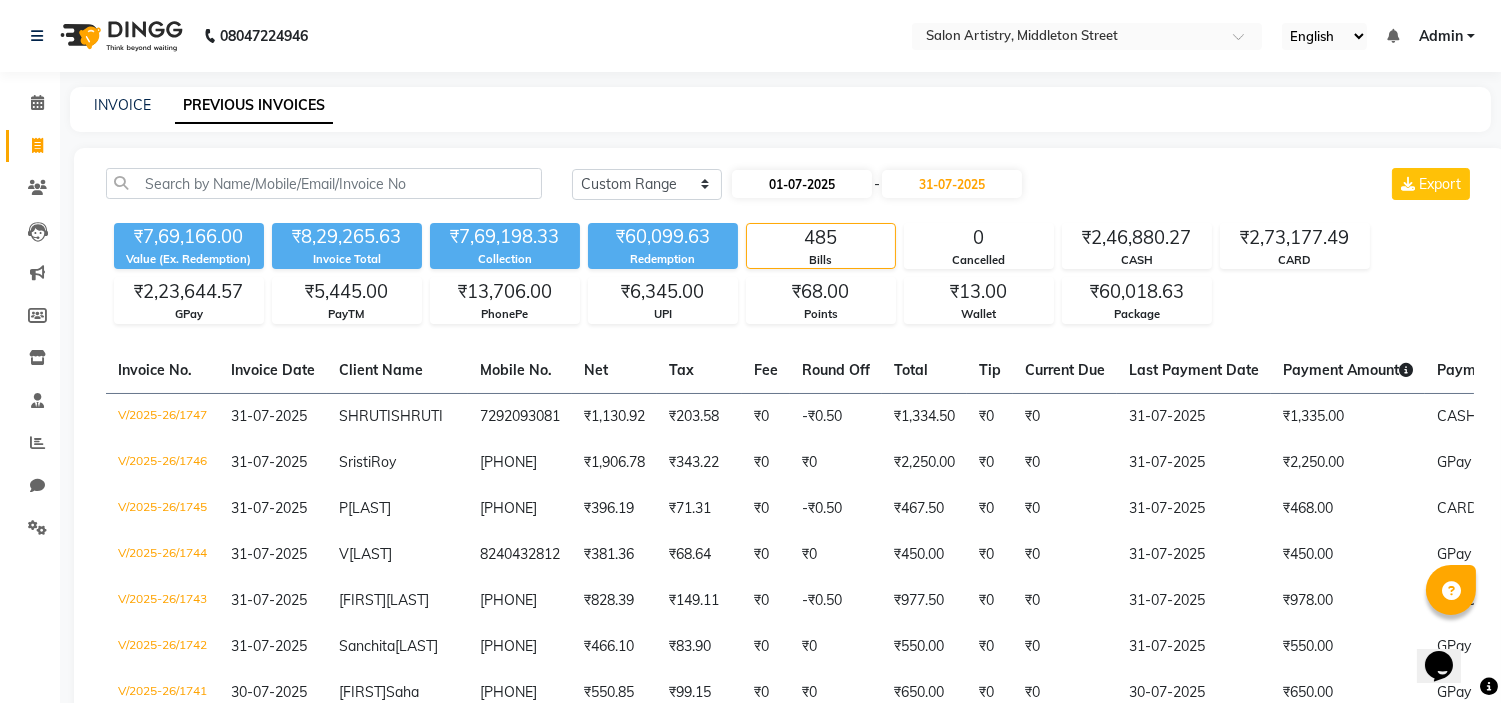 select on "7" 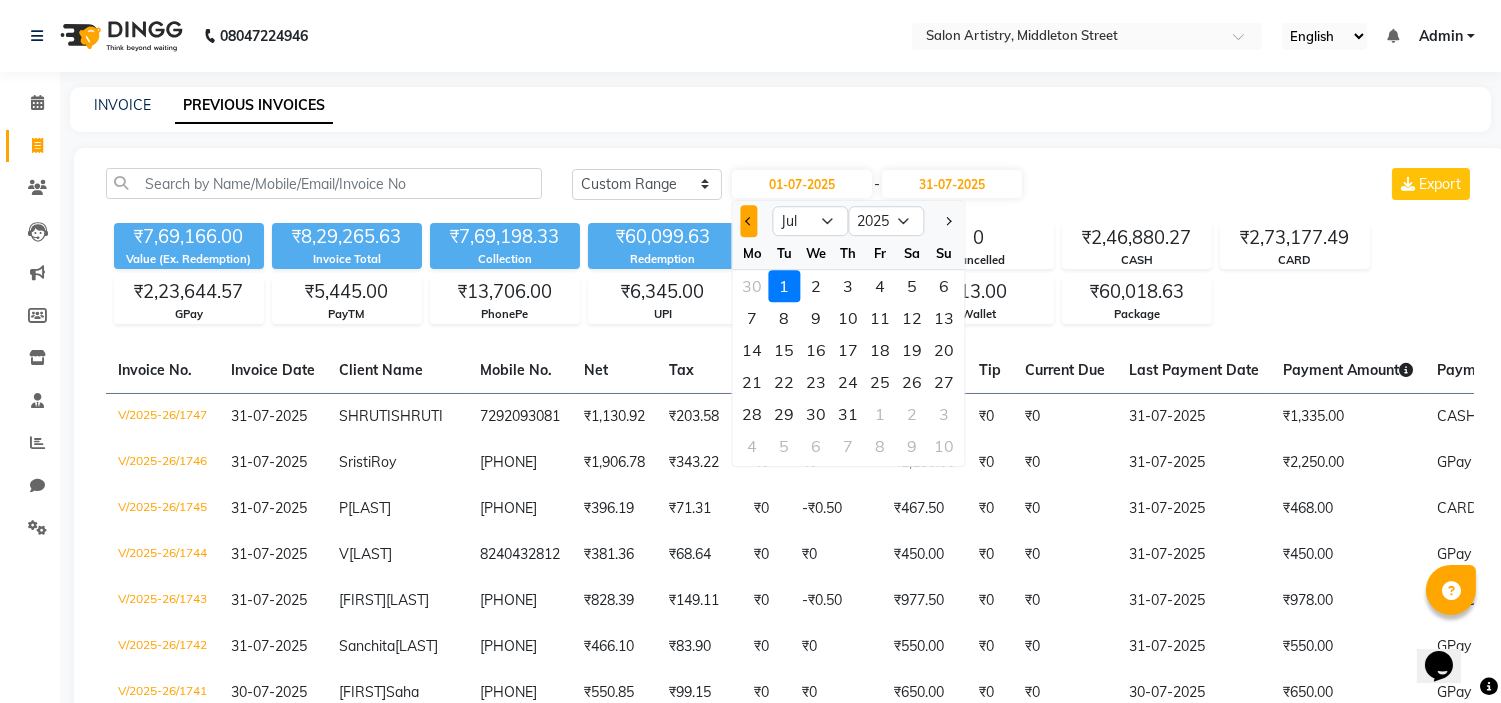 click 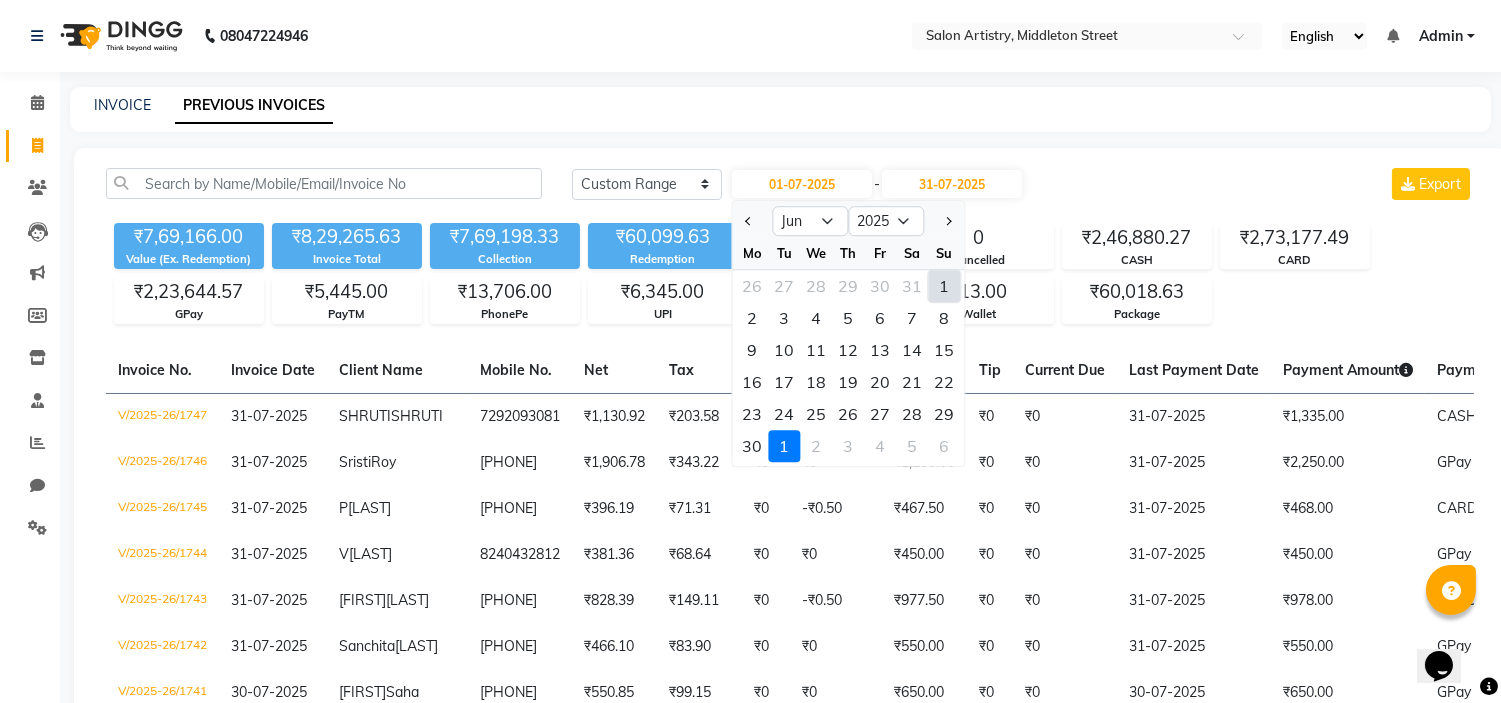 click on "1" 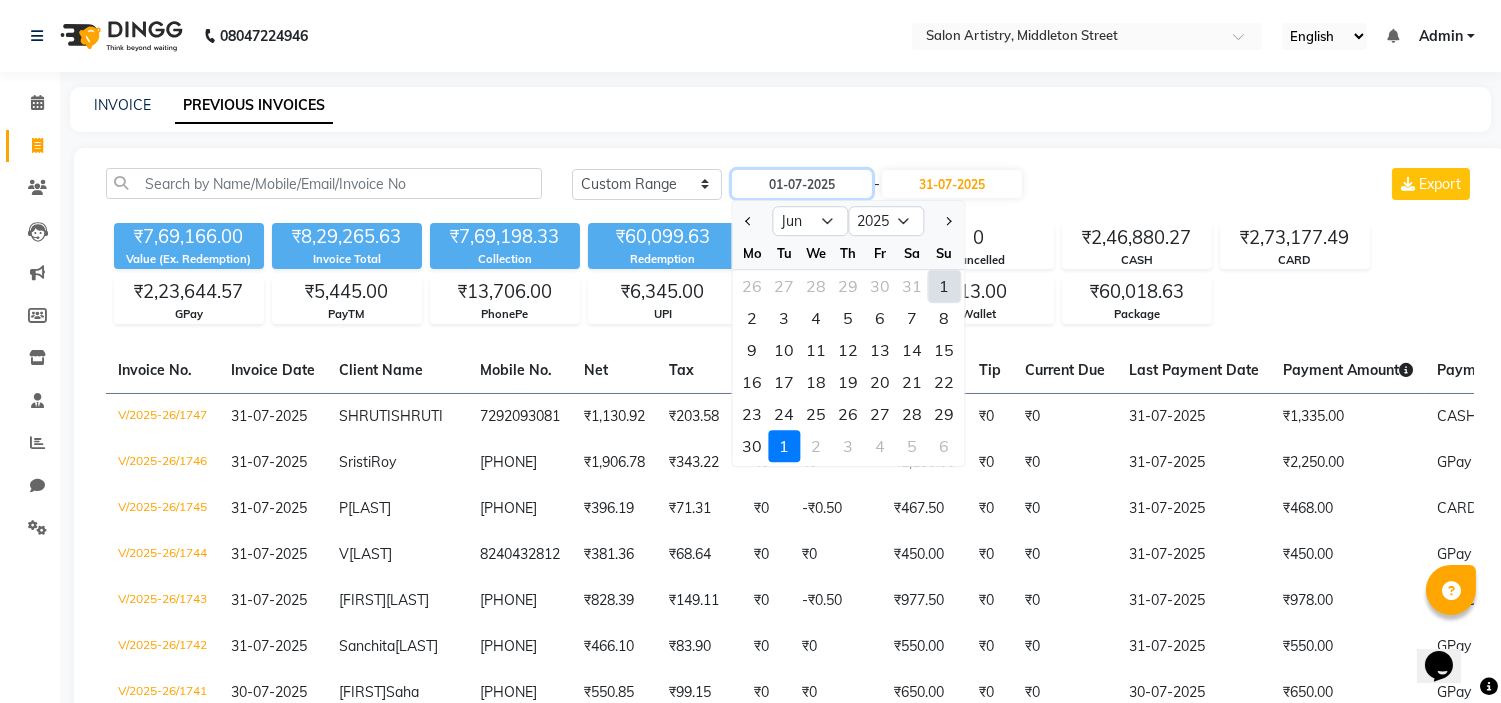 type on "01-06-2025" 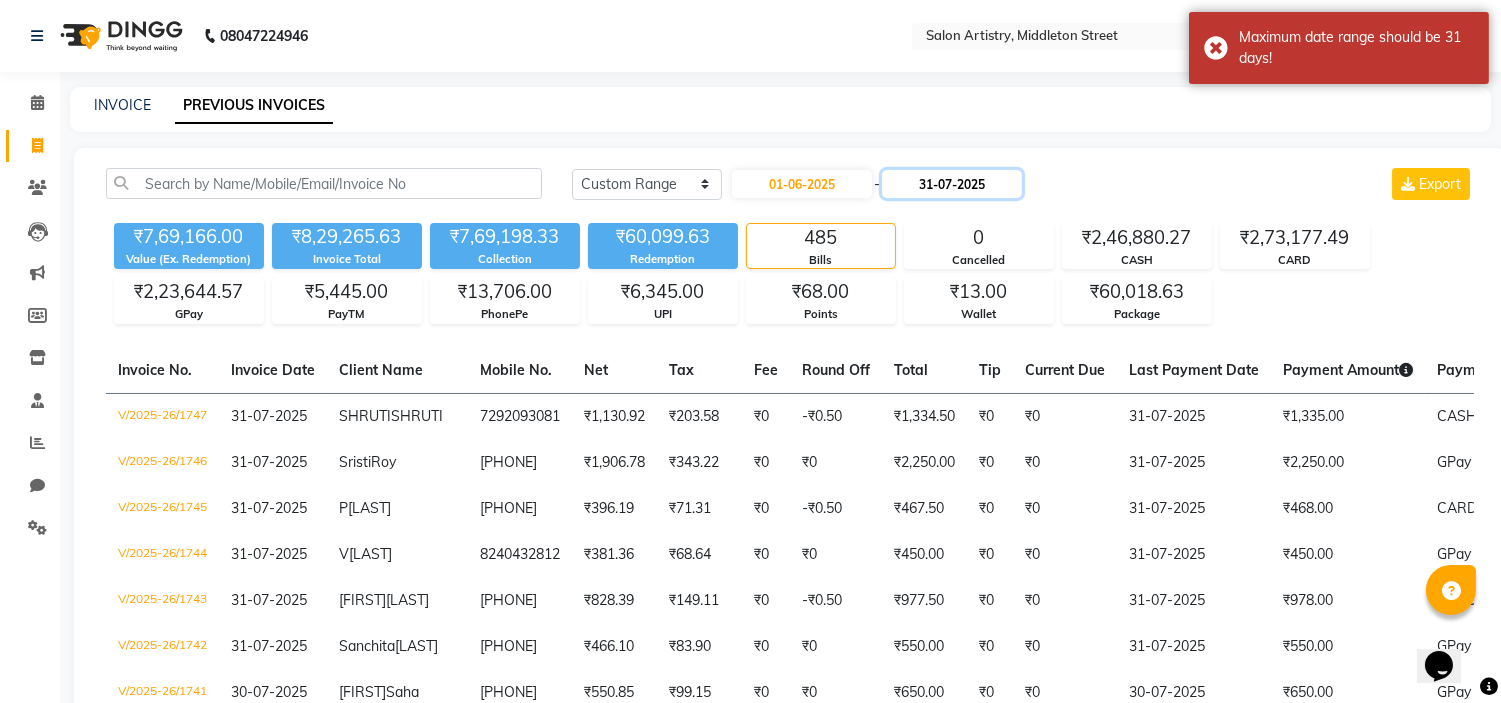 click on "31-07-2025" 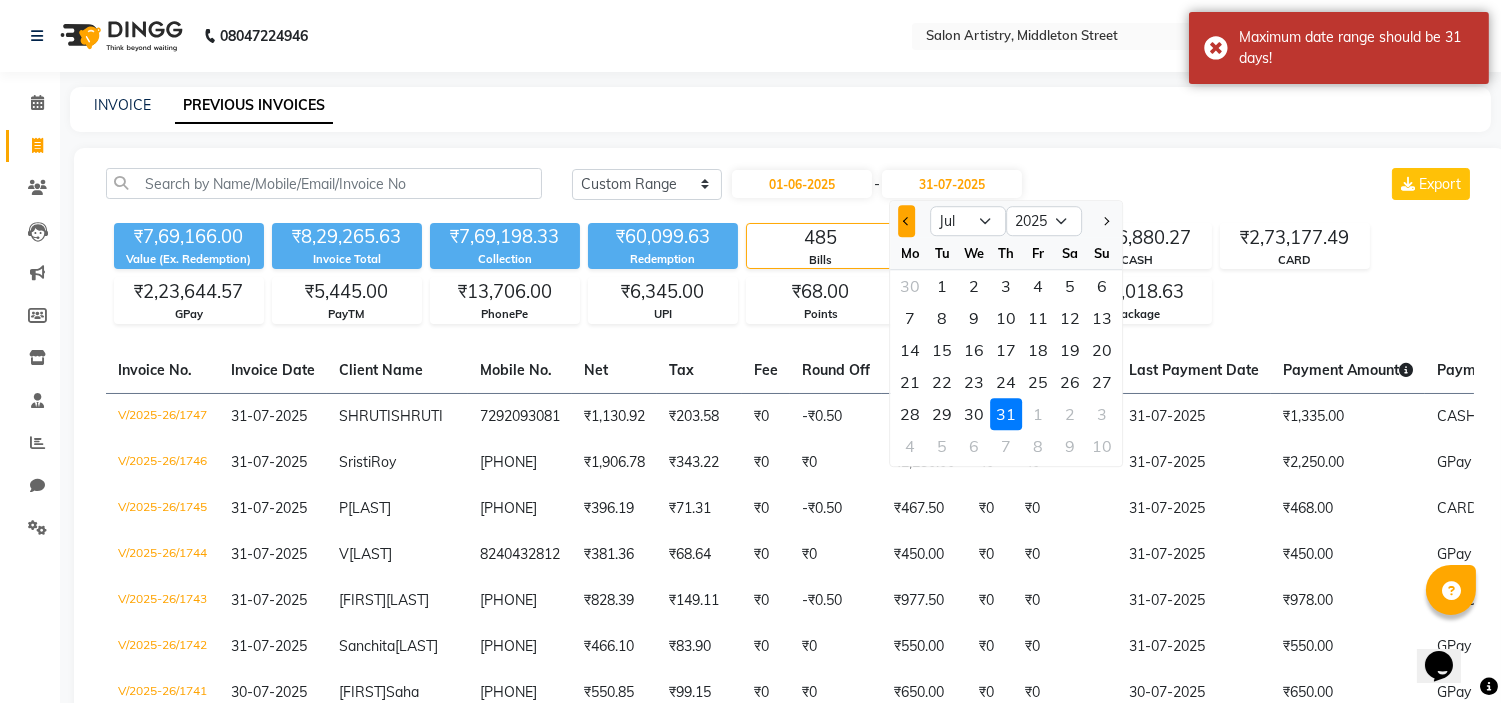 click 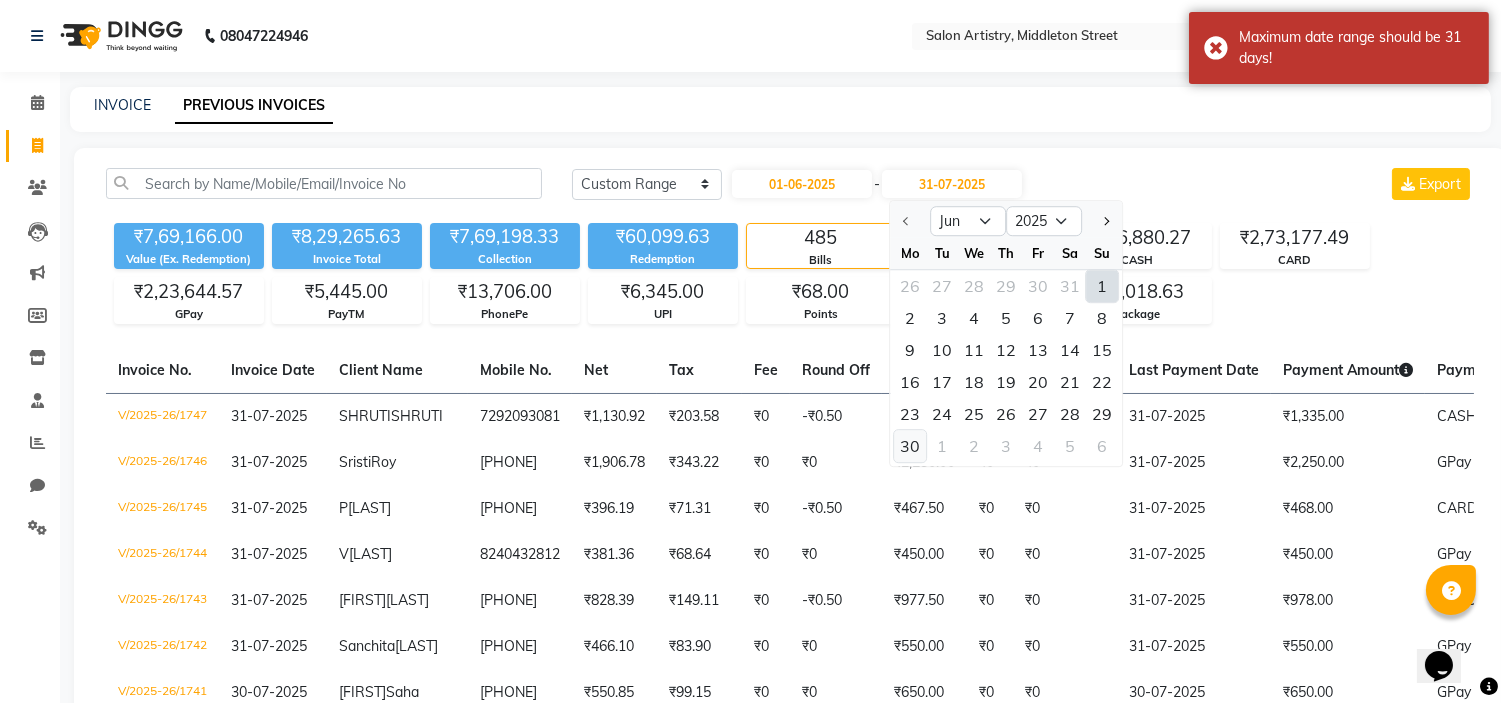 click on "30" 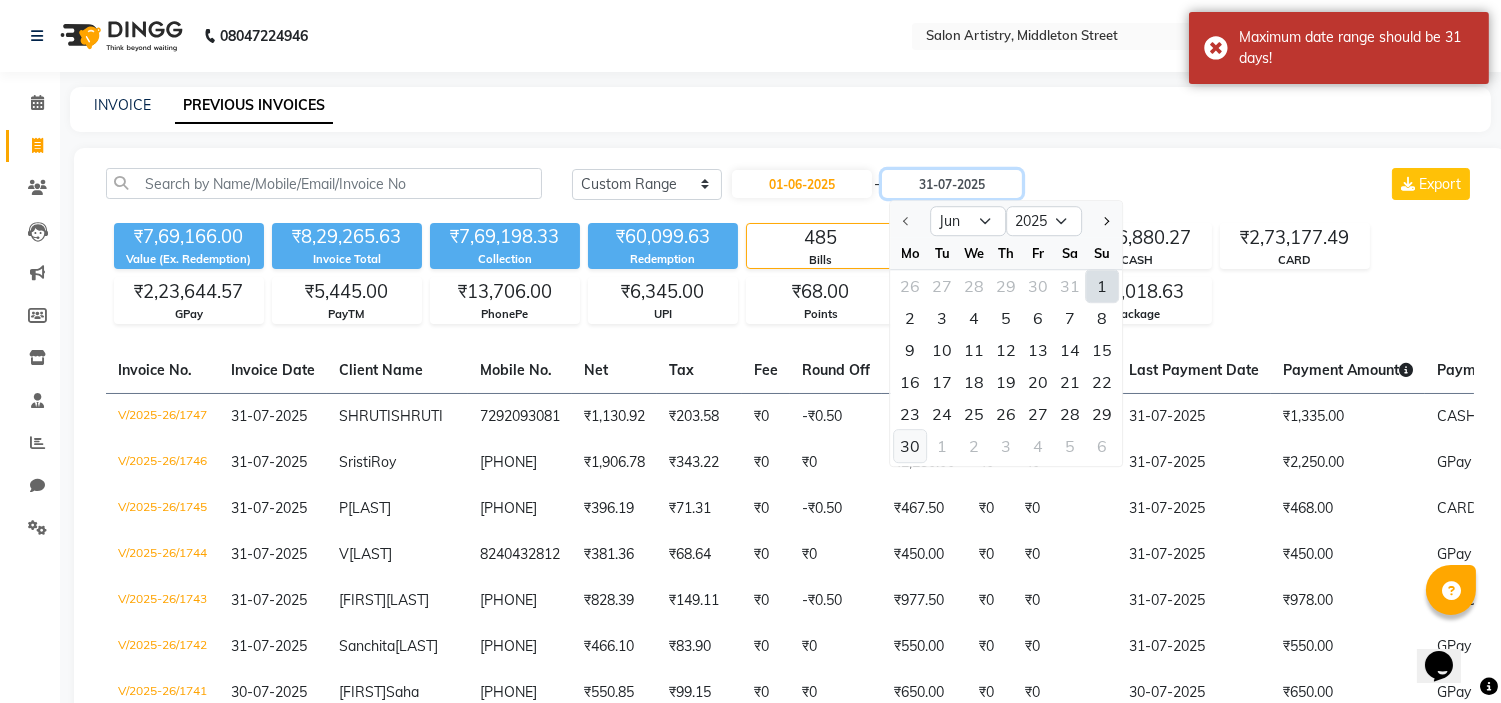 type on "30-06-2025" 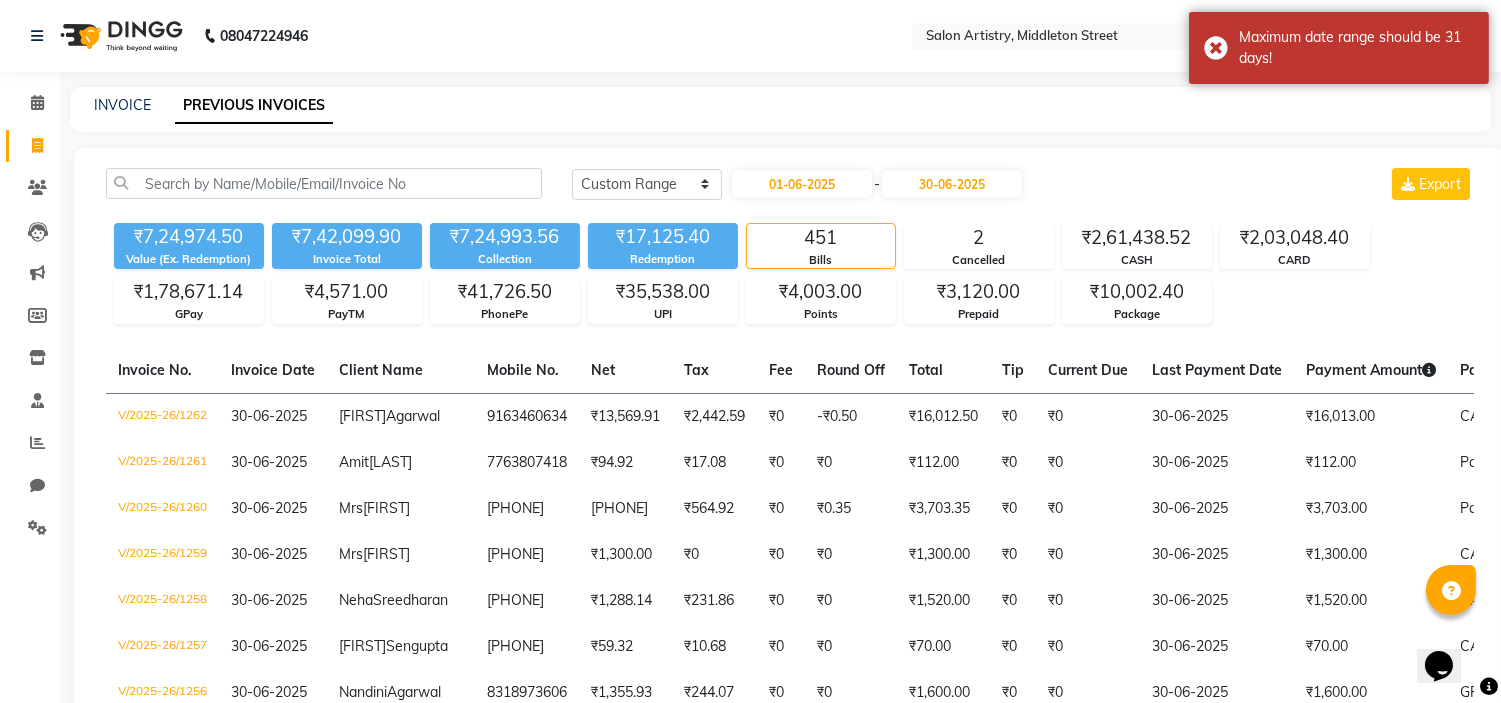 click on "INVOICE PREVIOUS INVOICES" 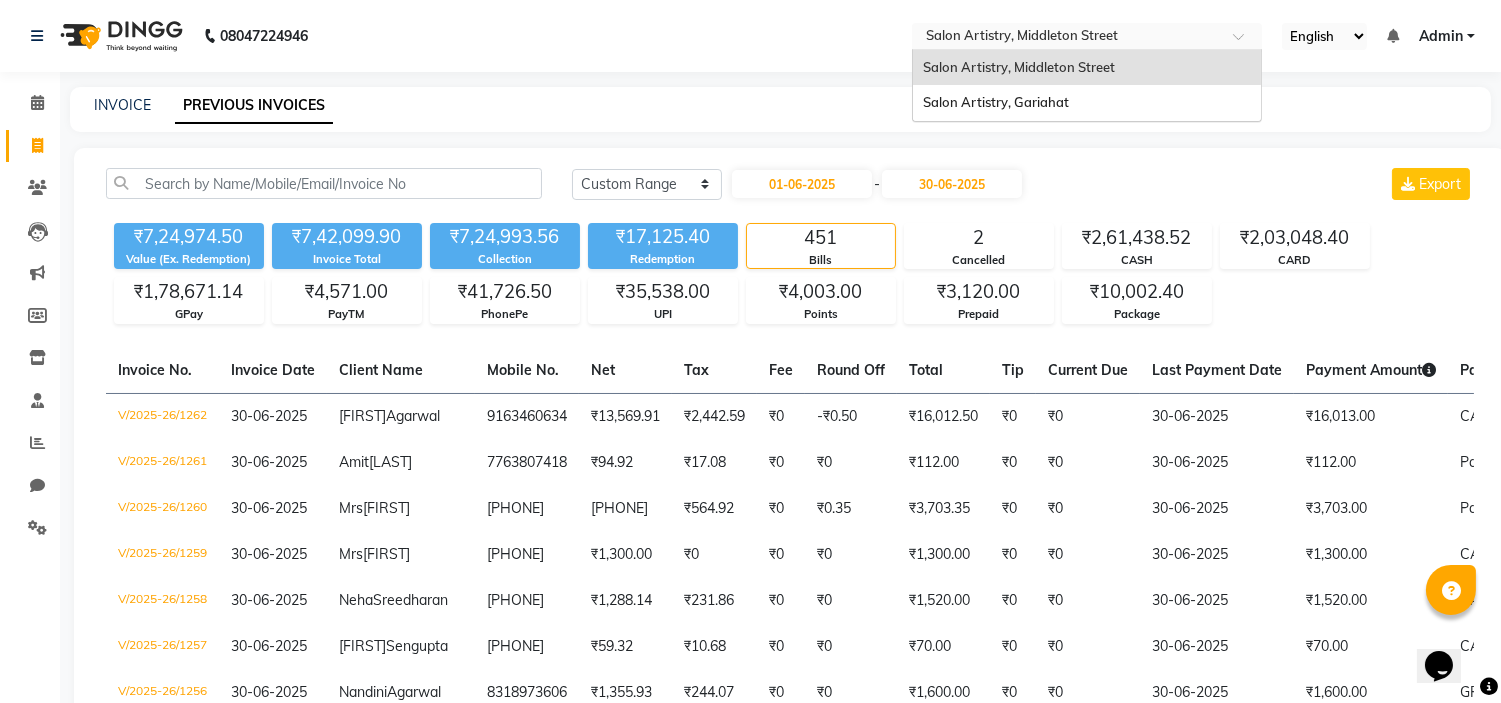 click at bounding box center [1067, 38] 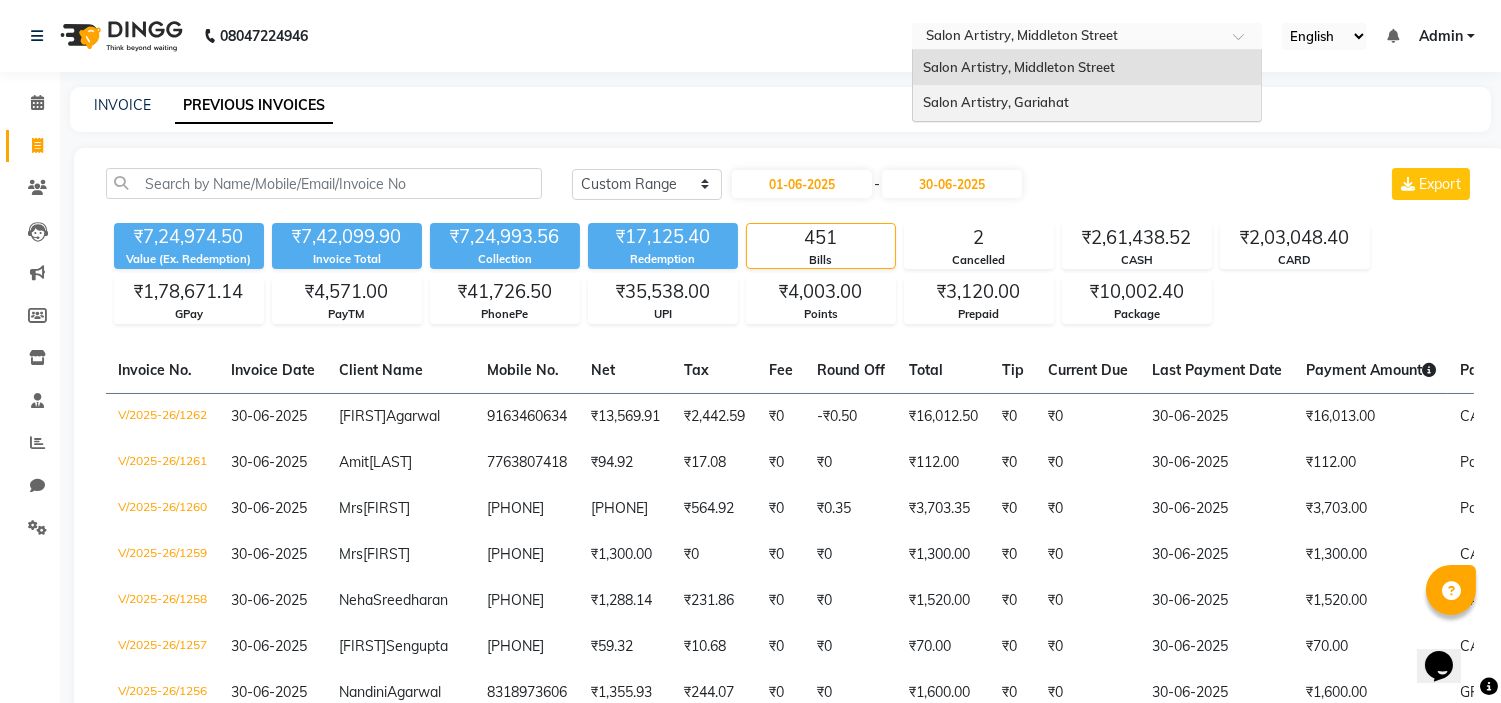 click on "Salon Artistry, Gariahat" at bounding box center (1087, 103) 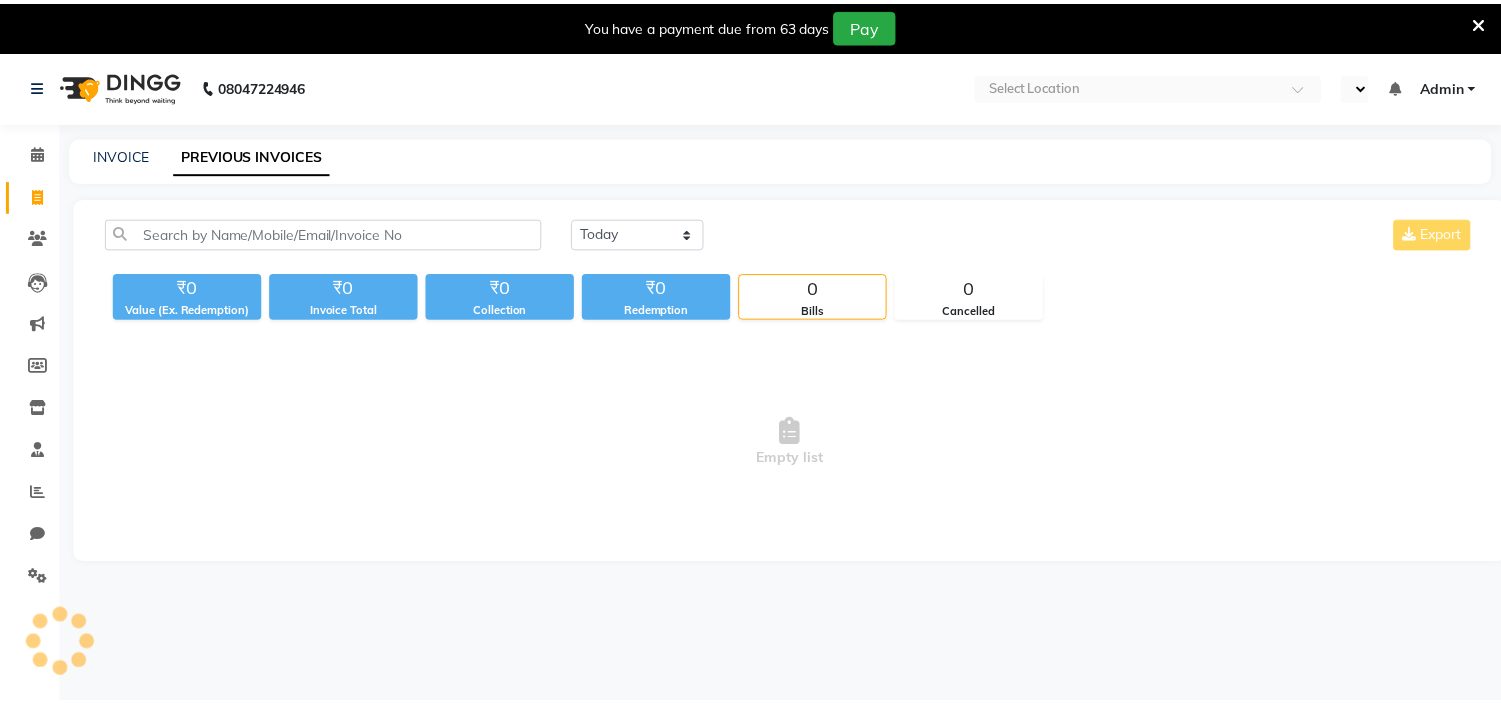 scroll, scrollTop: 0, scrollLeft: 0, axis: both 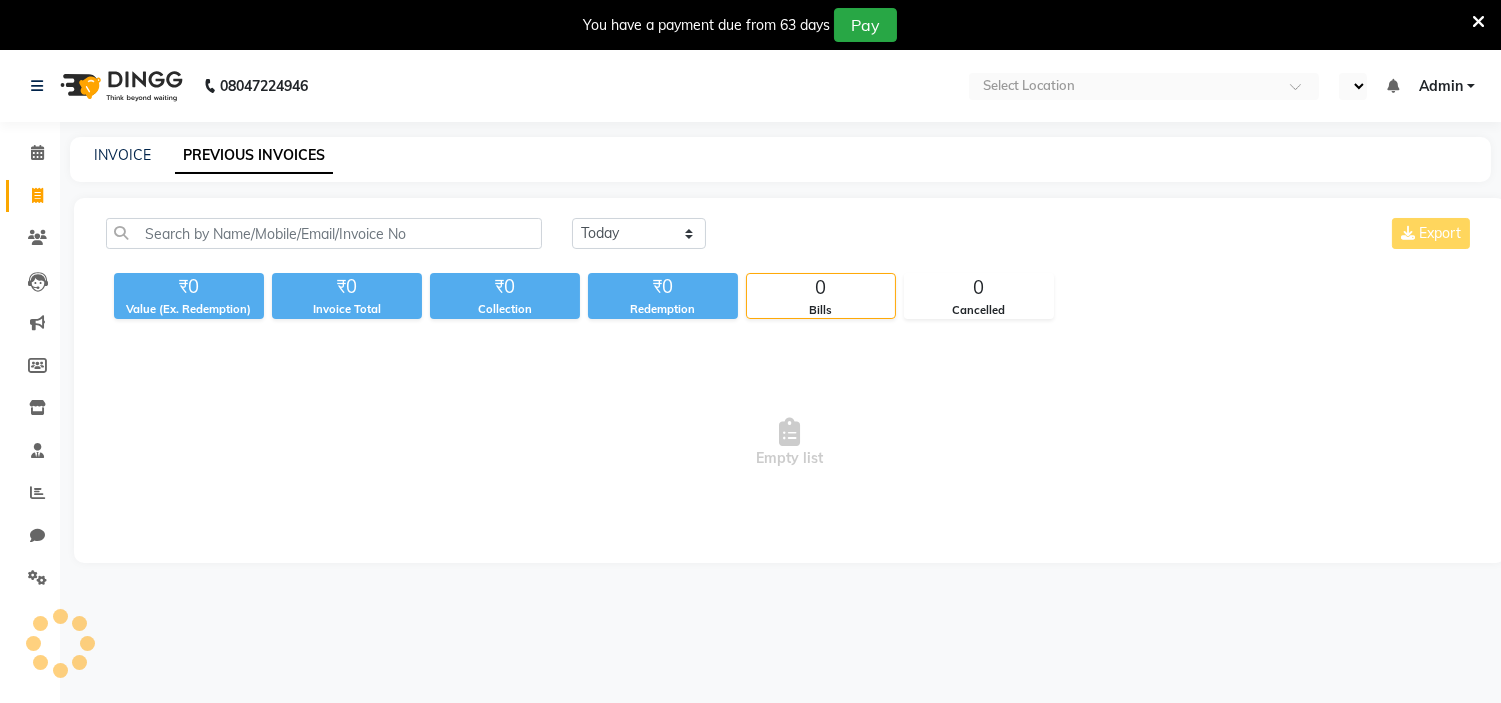 select on "en" 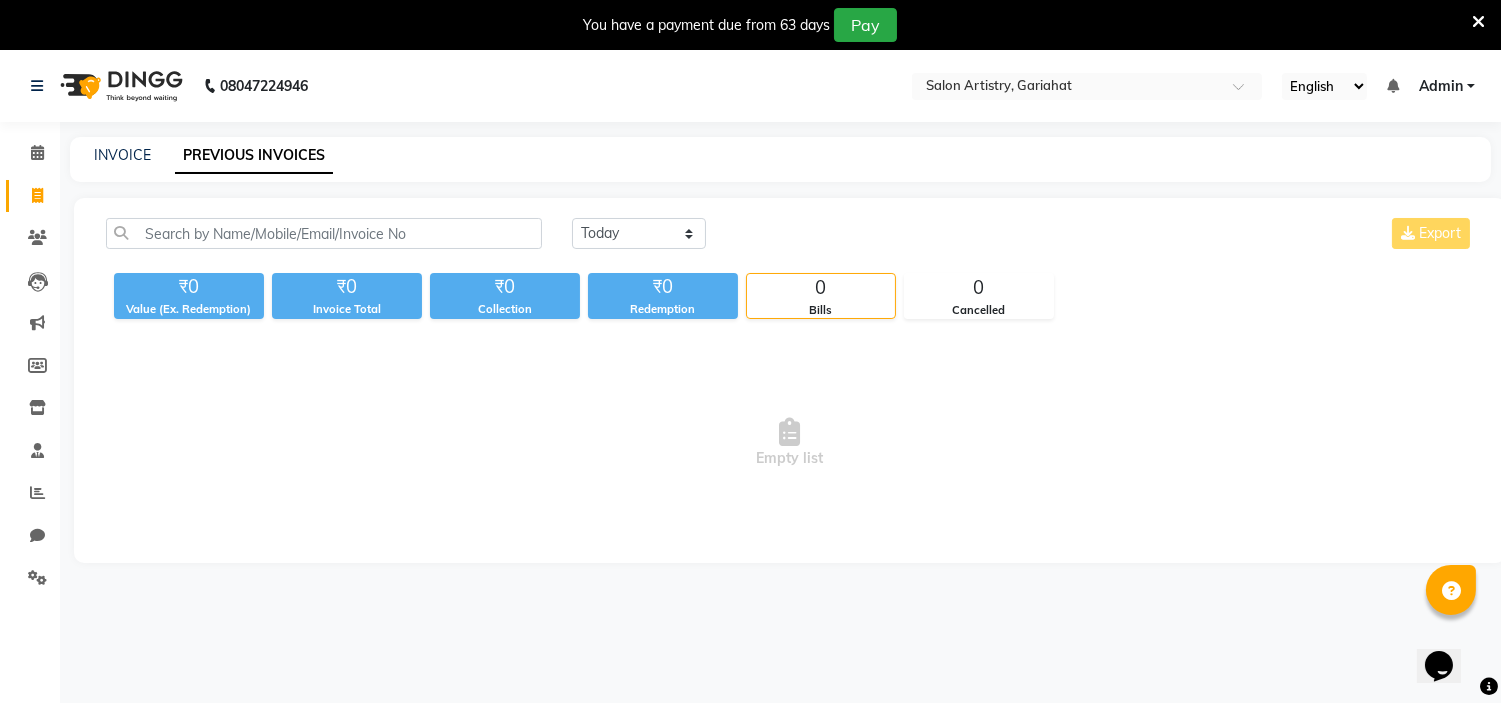 scroll, scrollTop: 0, scrollLeft: 0, axis: both 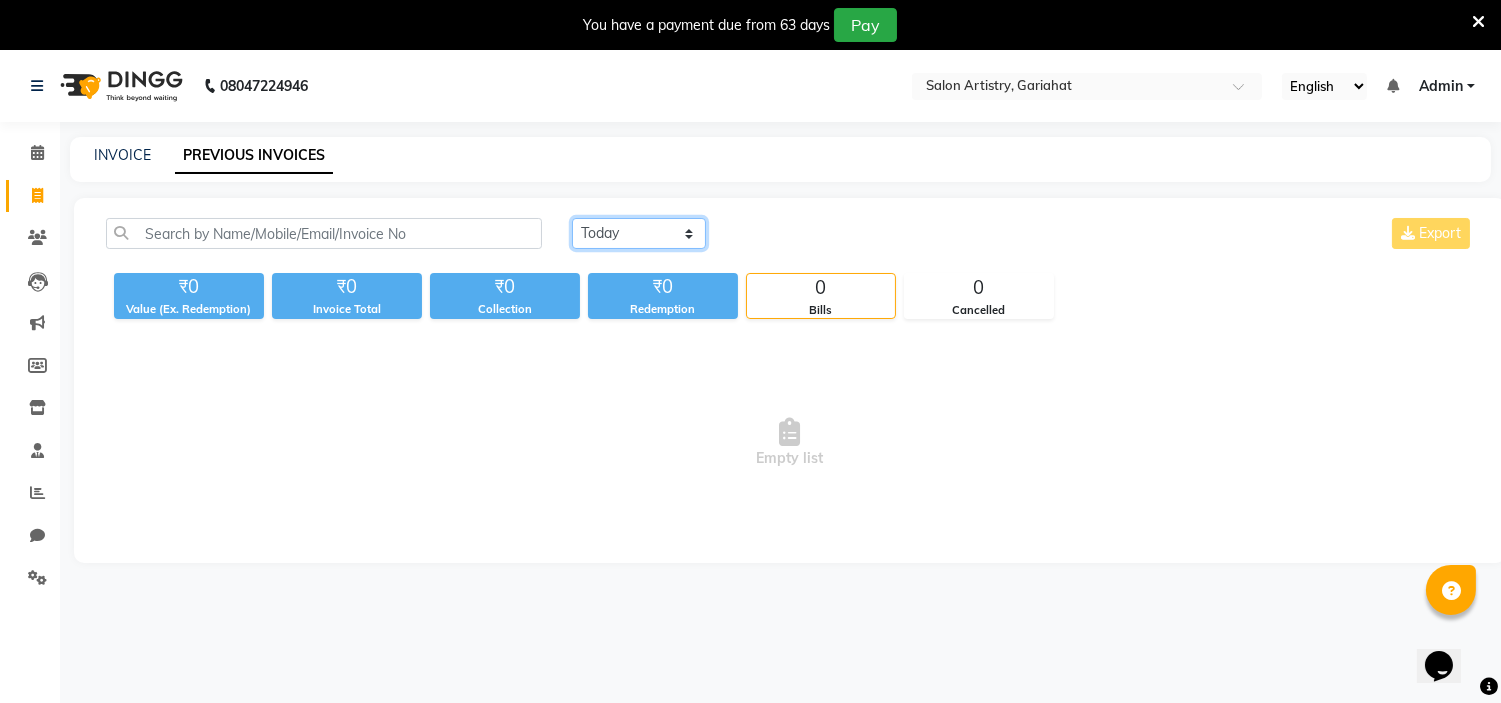 click on "Today Yesterday Custom Range" 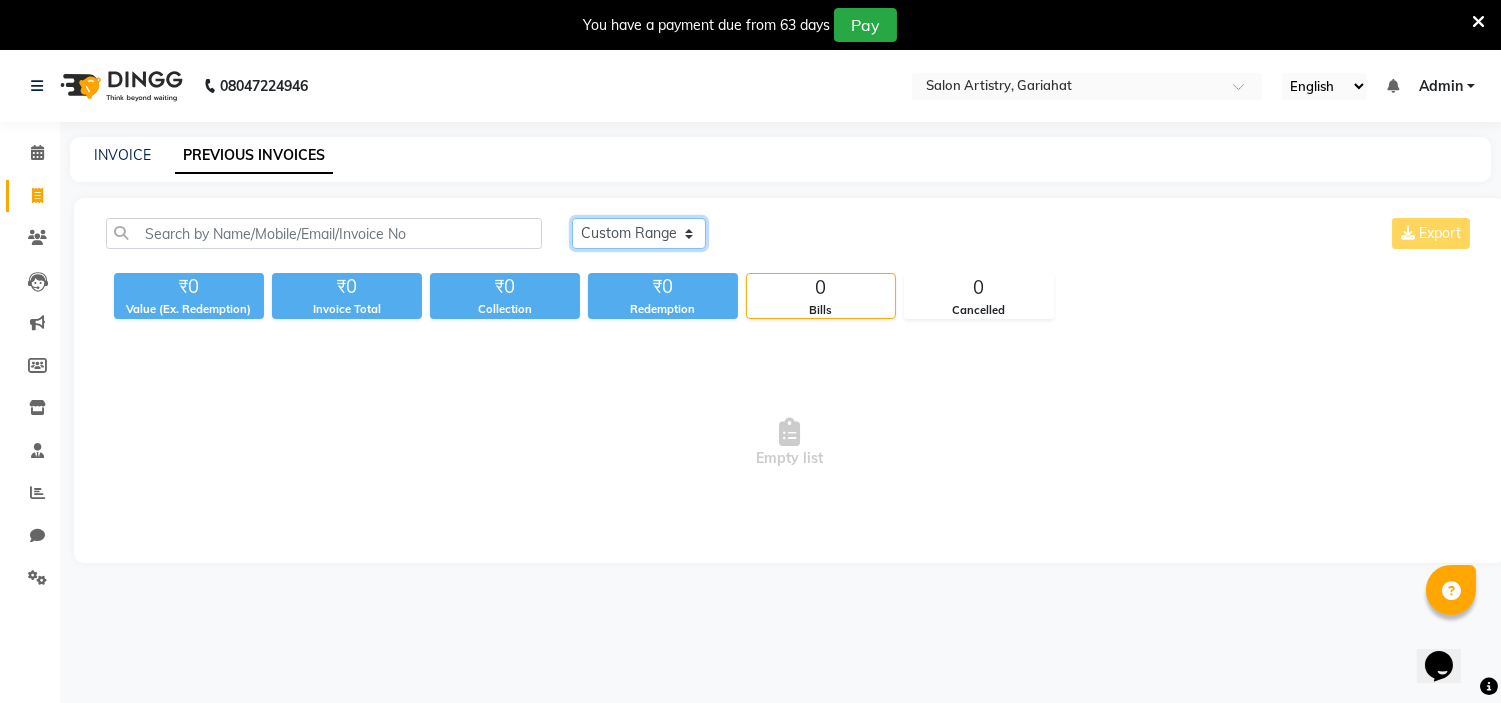 click on "Today Yesterday Custom Range" 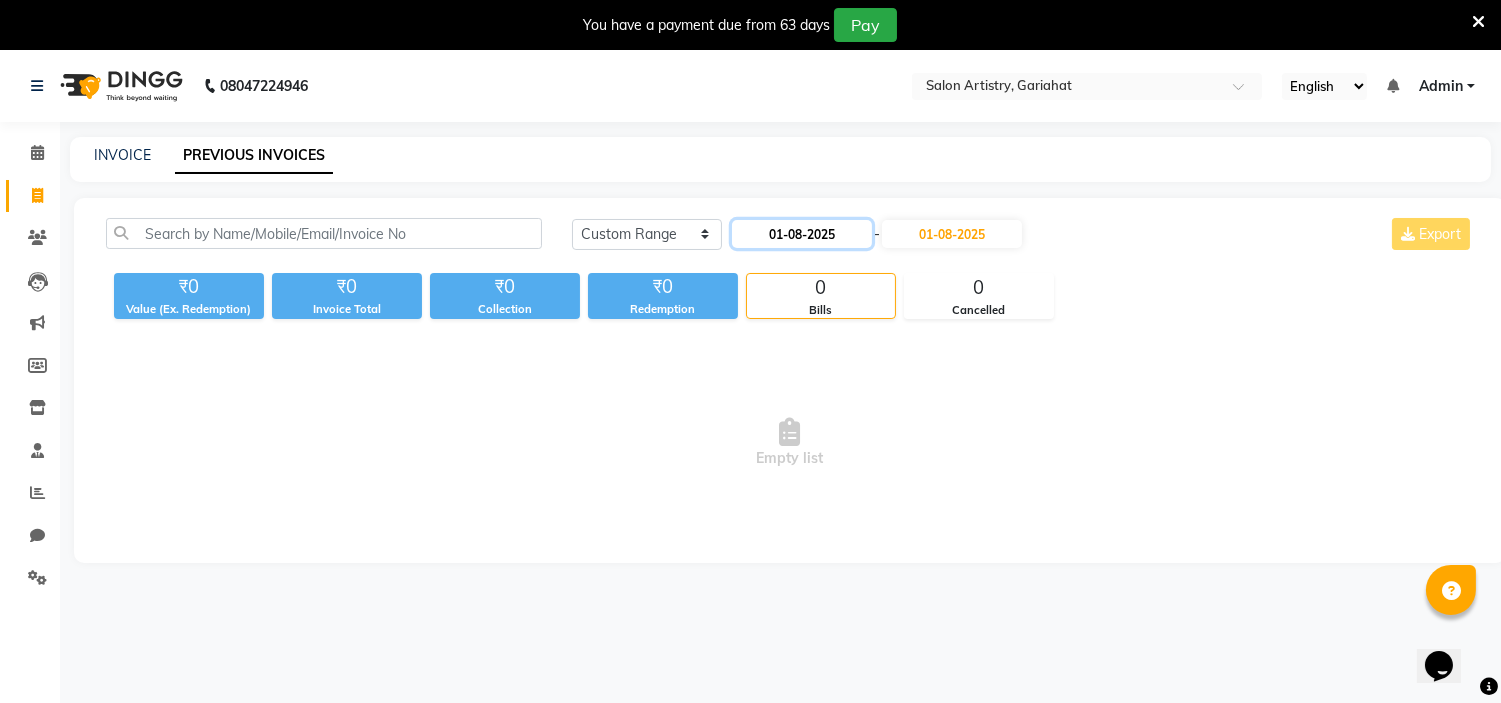 click on "01-08-2025" 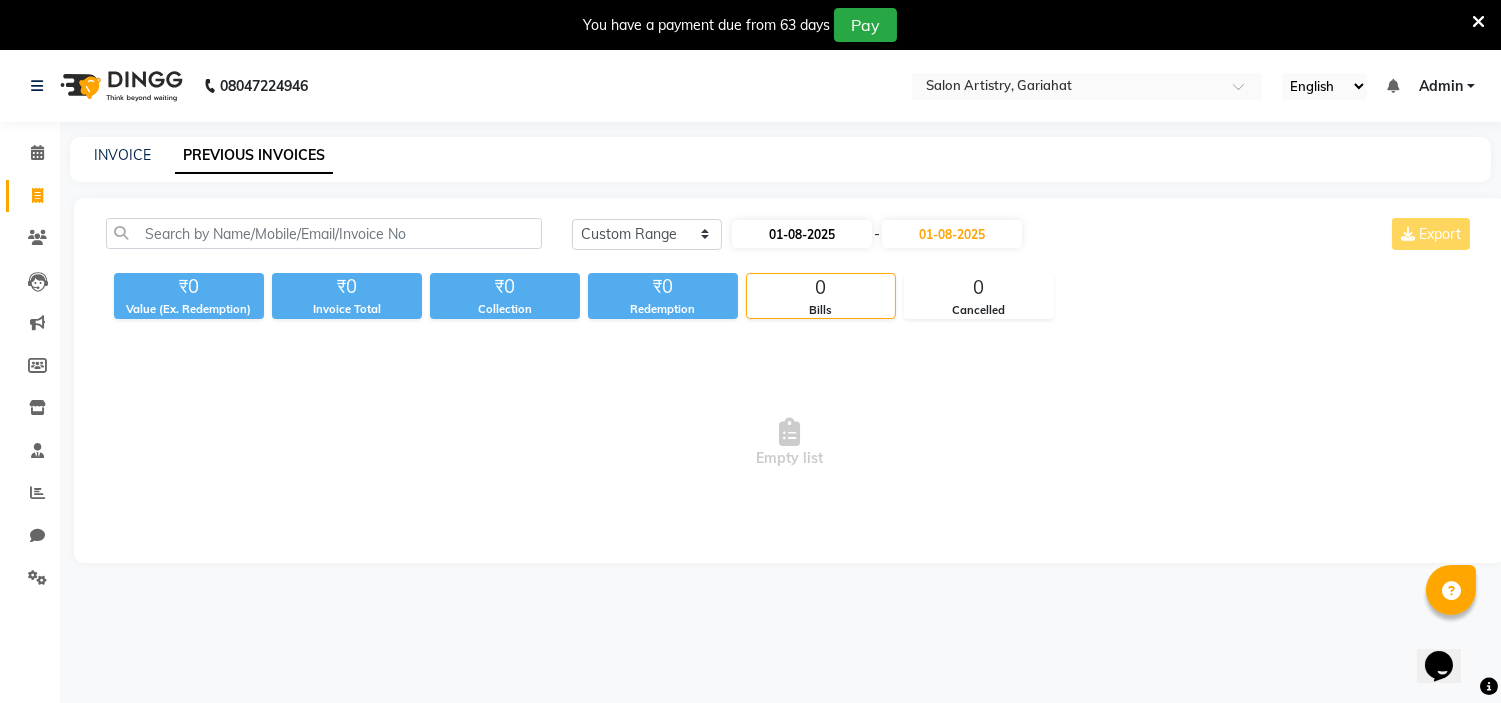 select on "8" 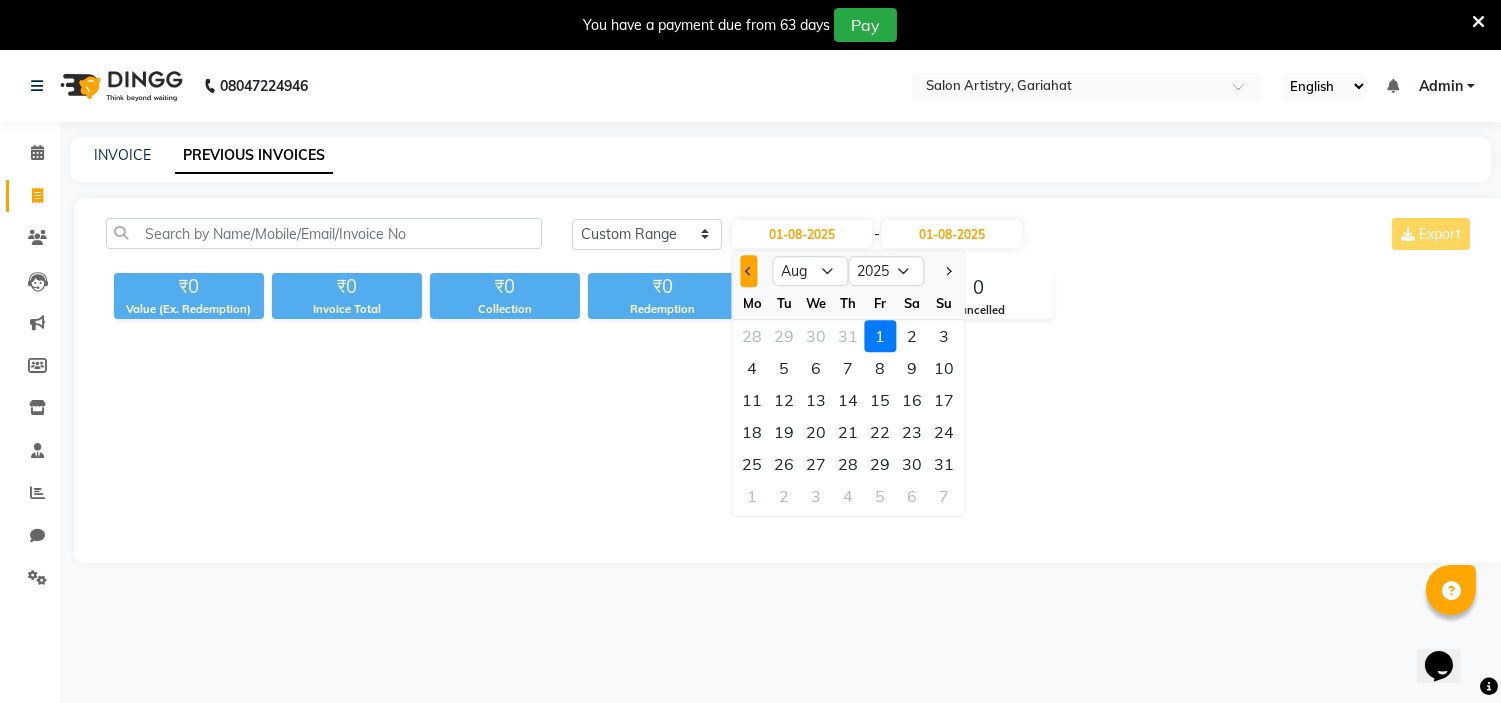 click 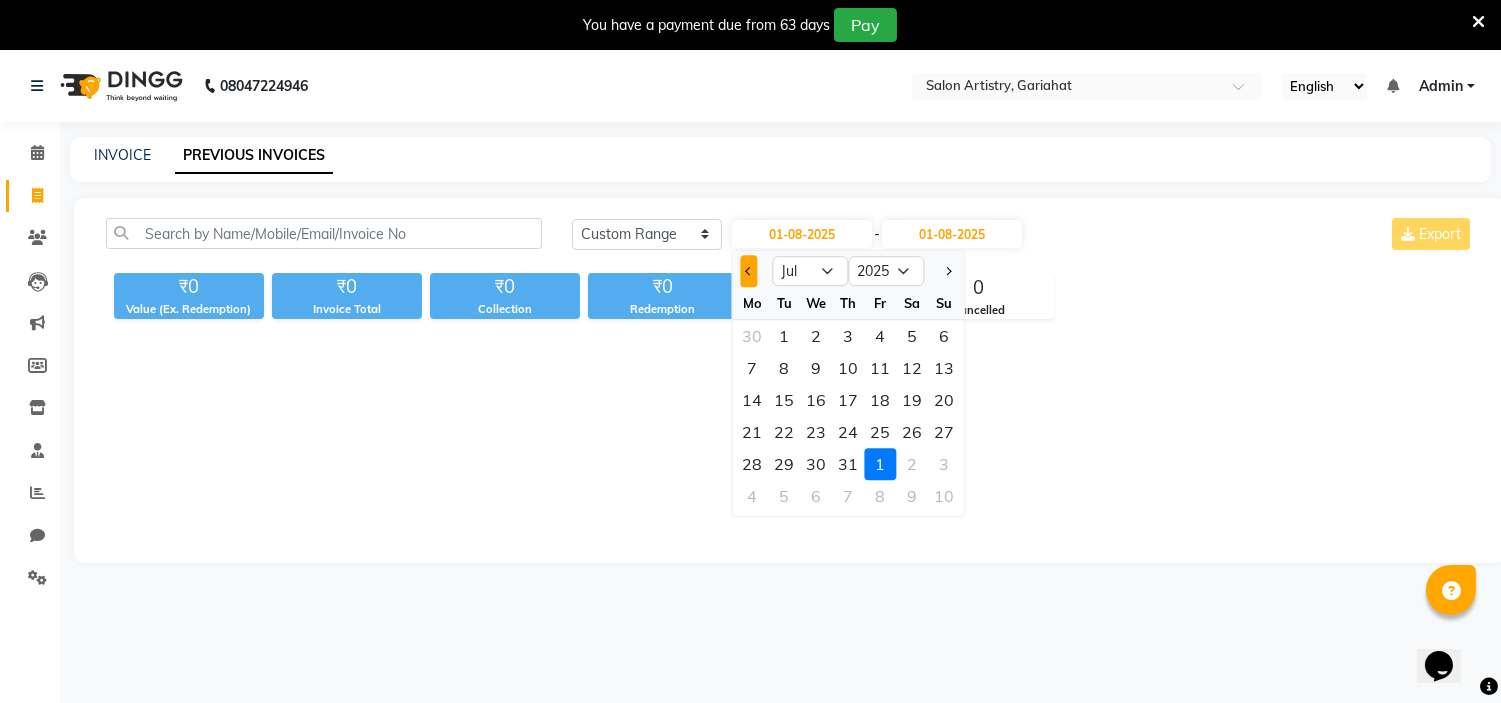 click 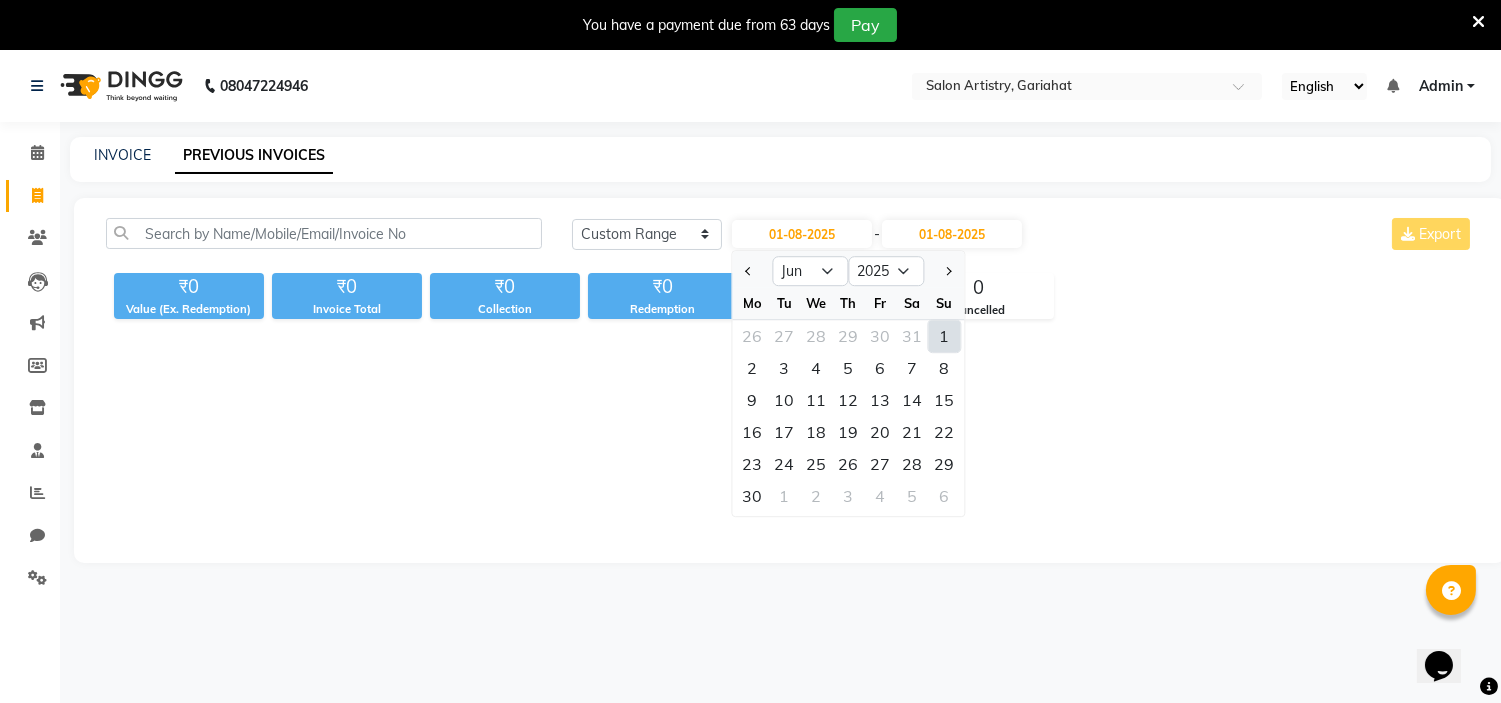 click on "1" 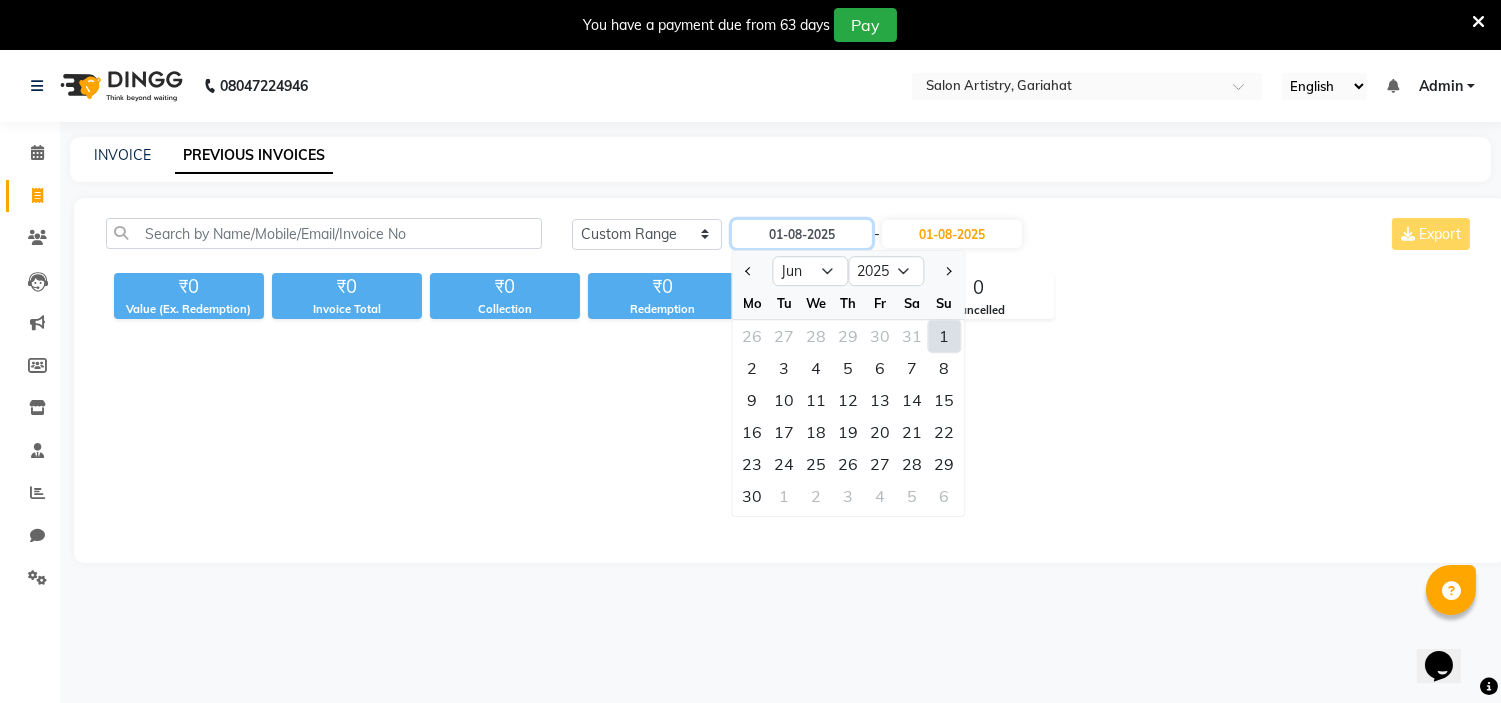 type on "01-06-2025" 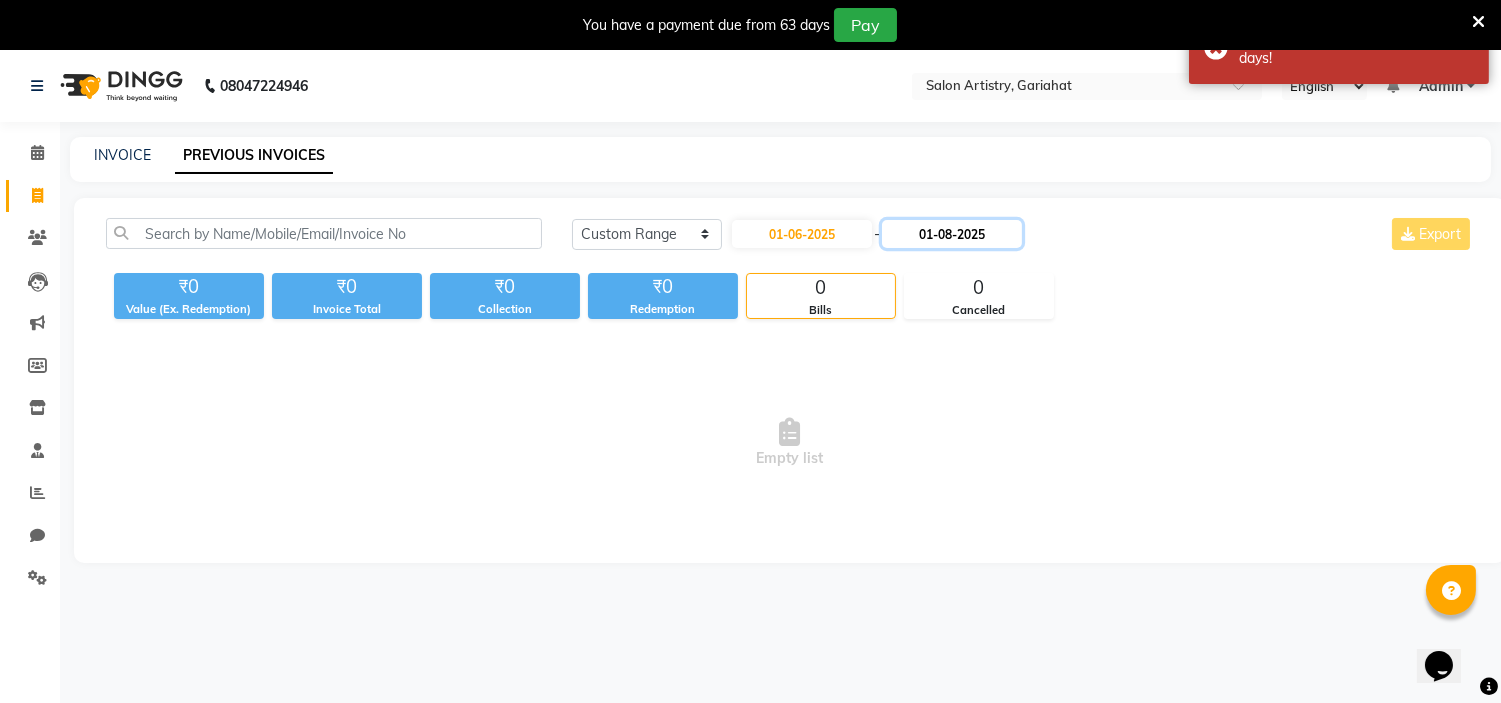 click on "01-08-2025" 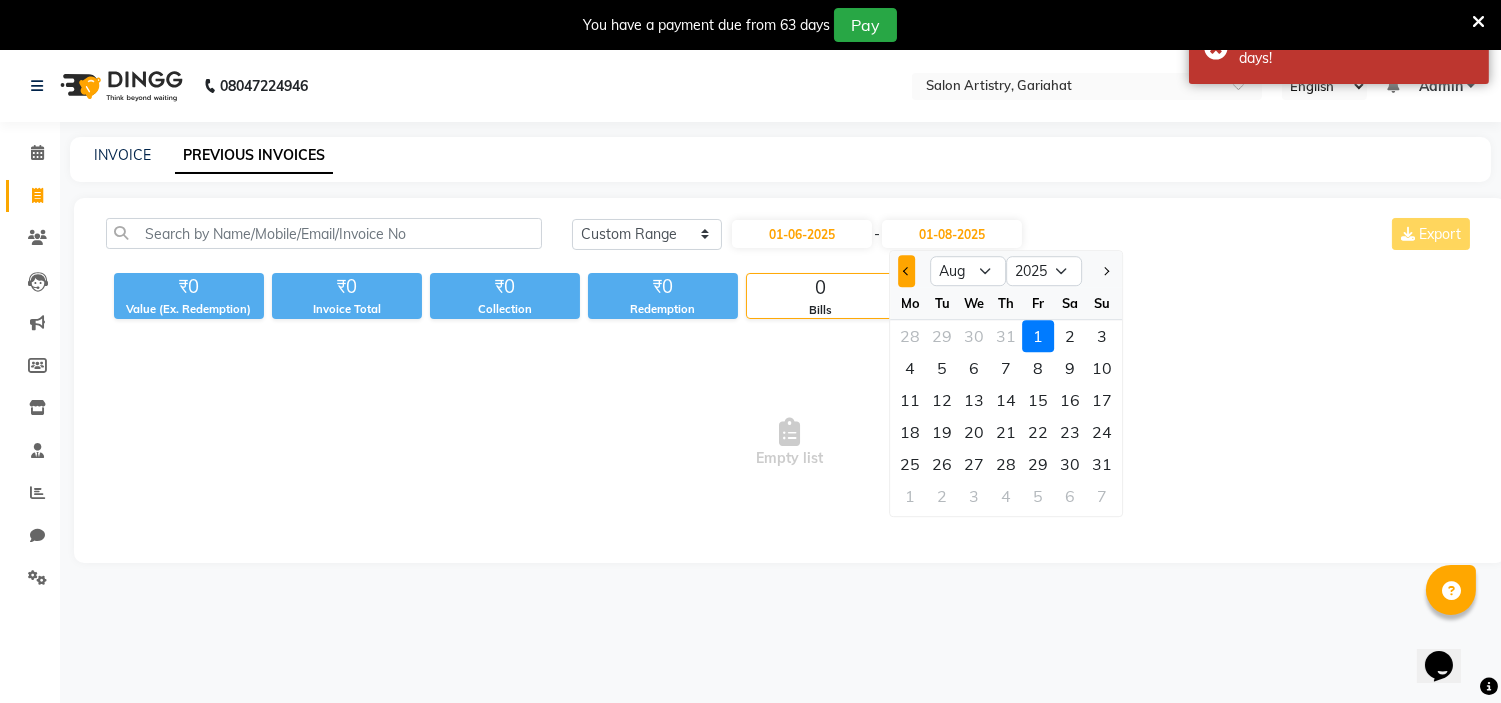 click 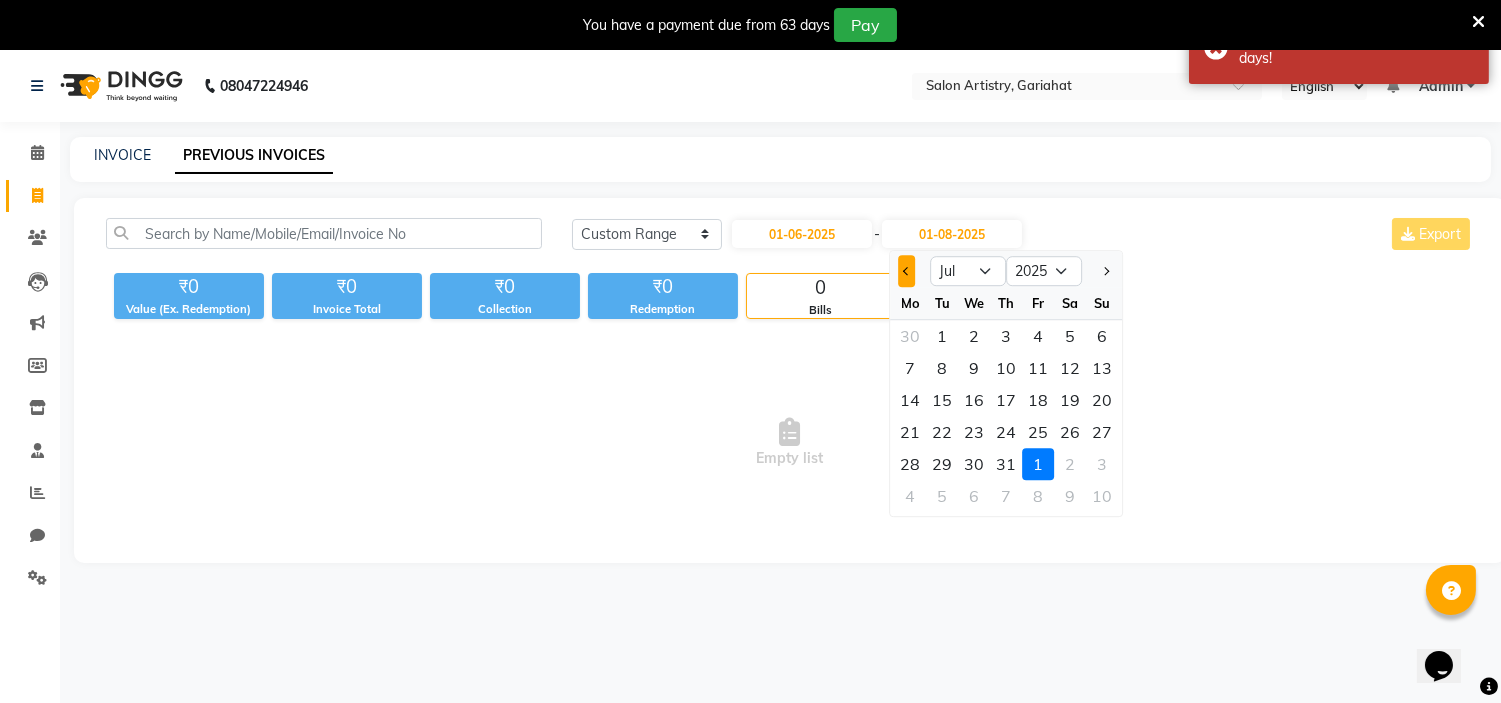 click 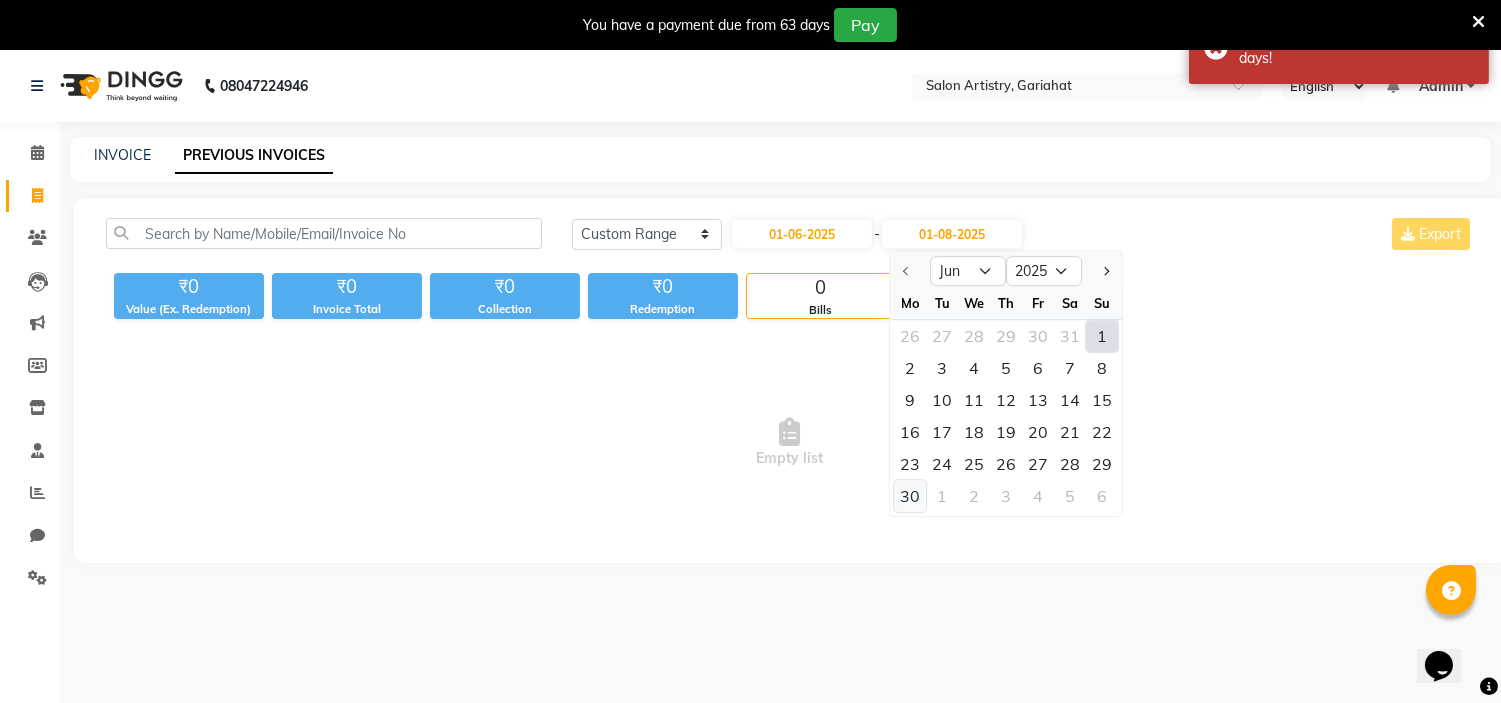 click on "30" 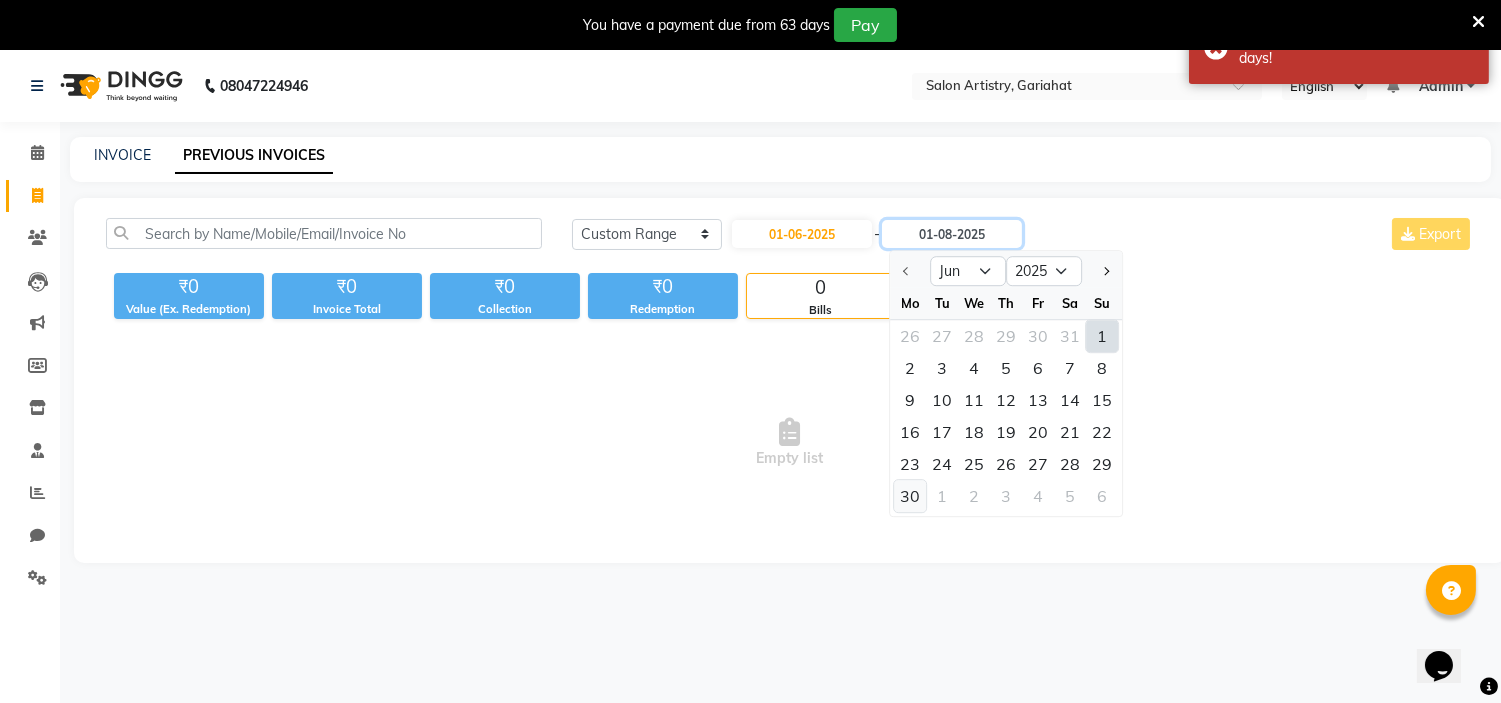 type on "30-06-2025" 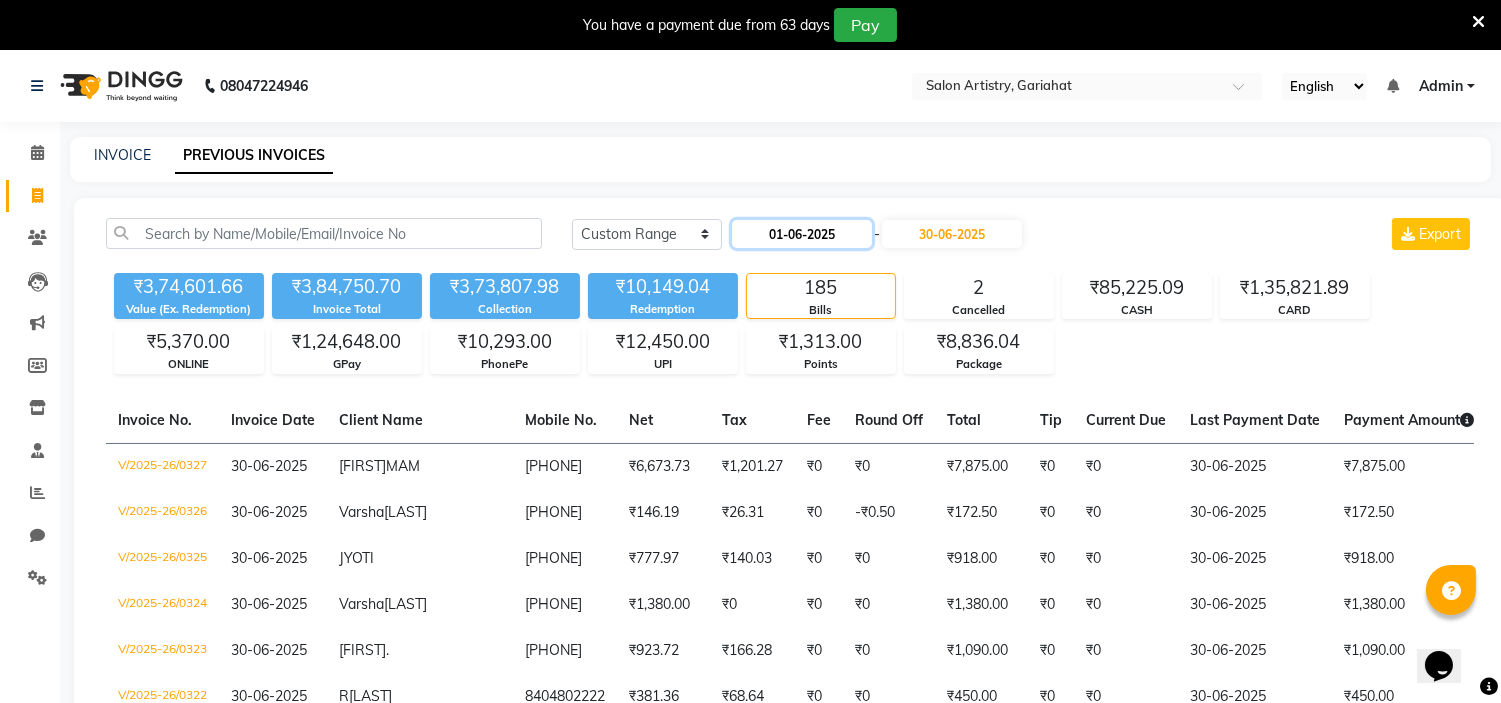 click on "01-06-2025" 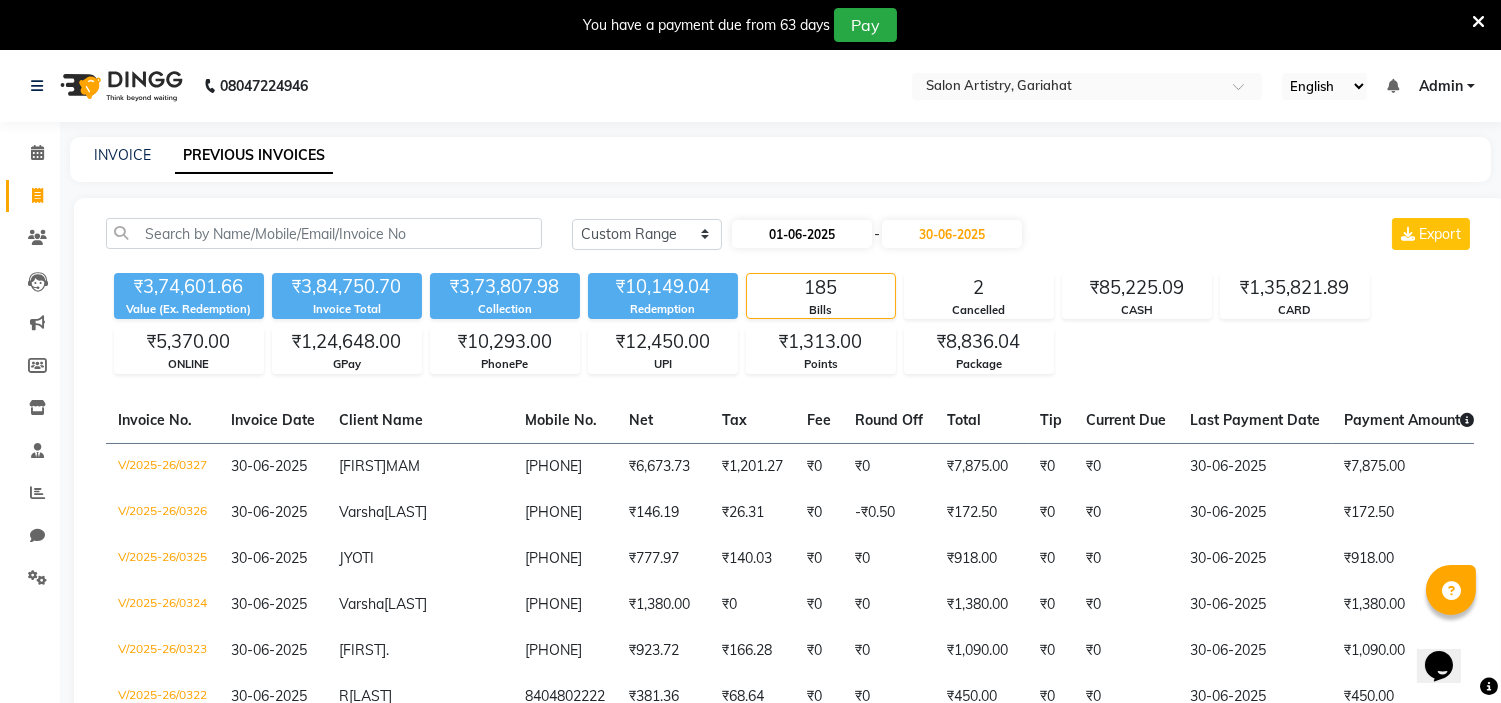 select on "6" 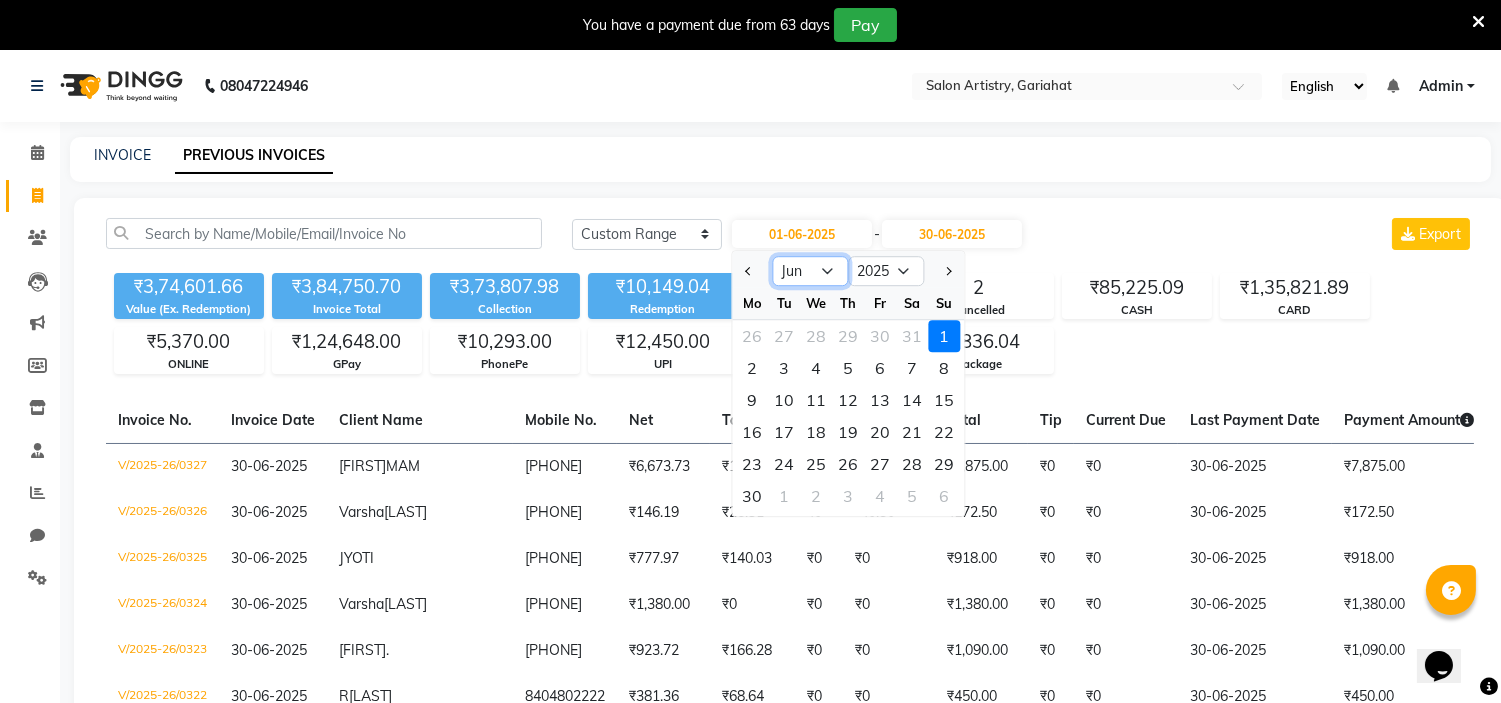 click on "Jan Feb Mar Apr May Jun Jul Aug Sep Oct Nov Dec" 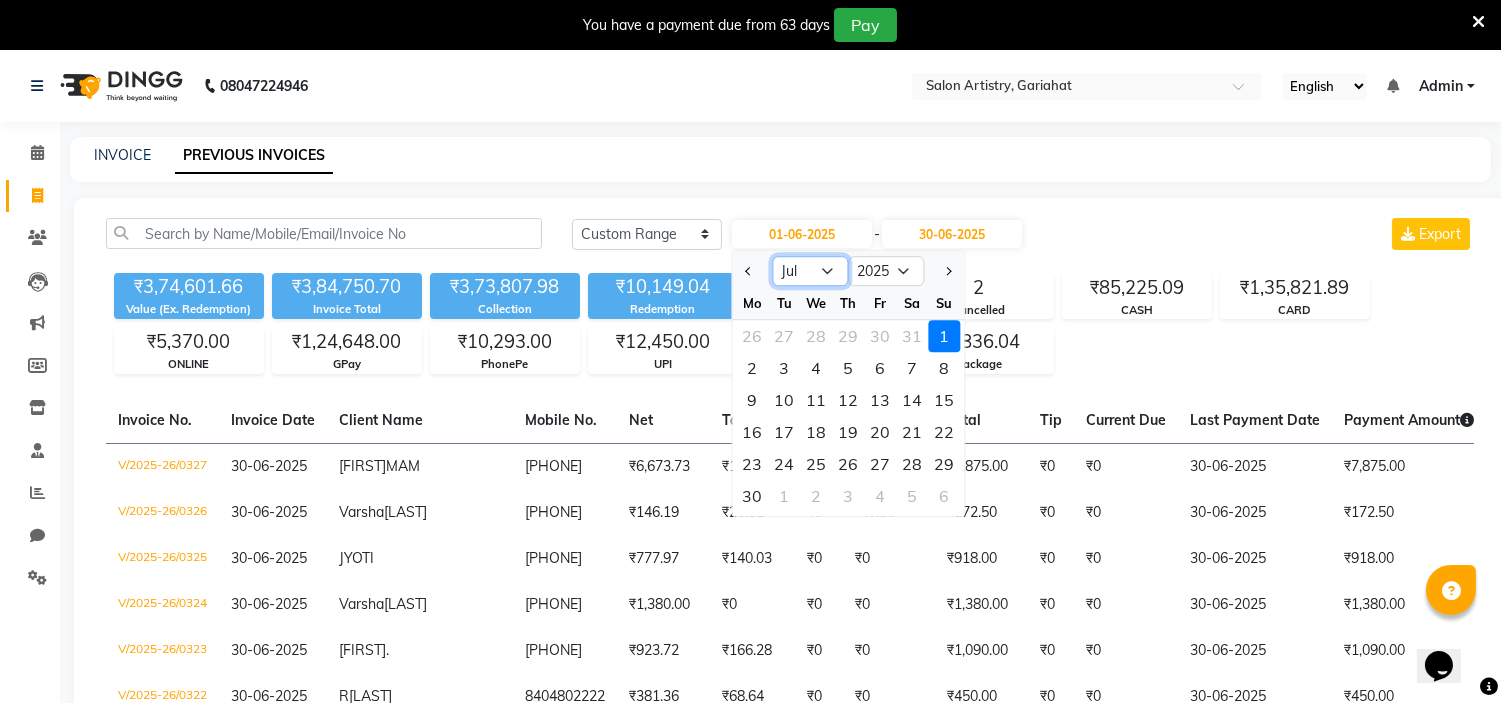 click on "Jan Feb Mar Apr May Jun Jul Aug Sep Oct Nov Dec" 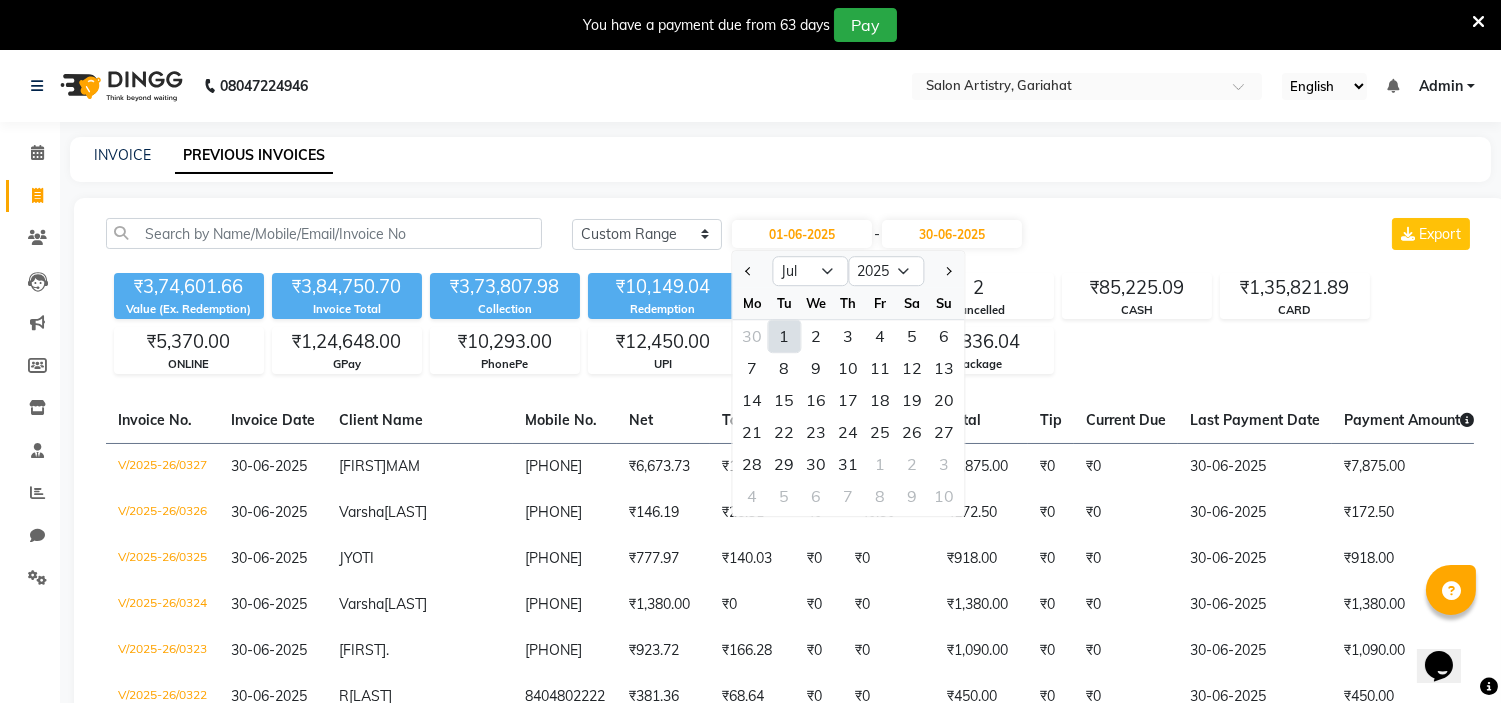 click on "1" 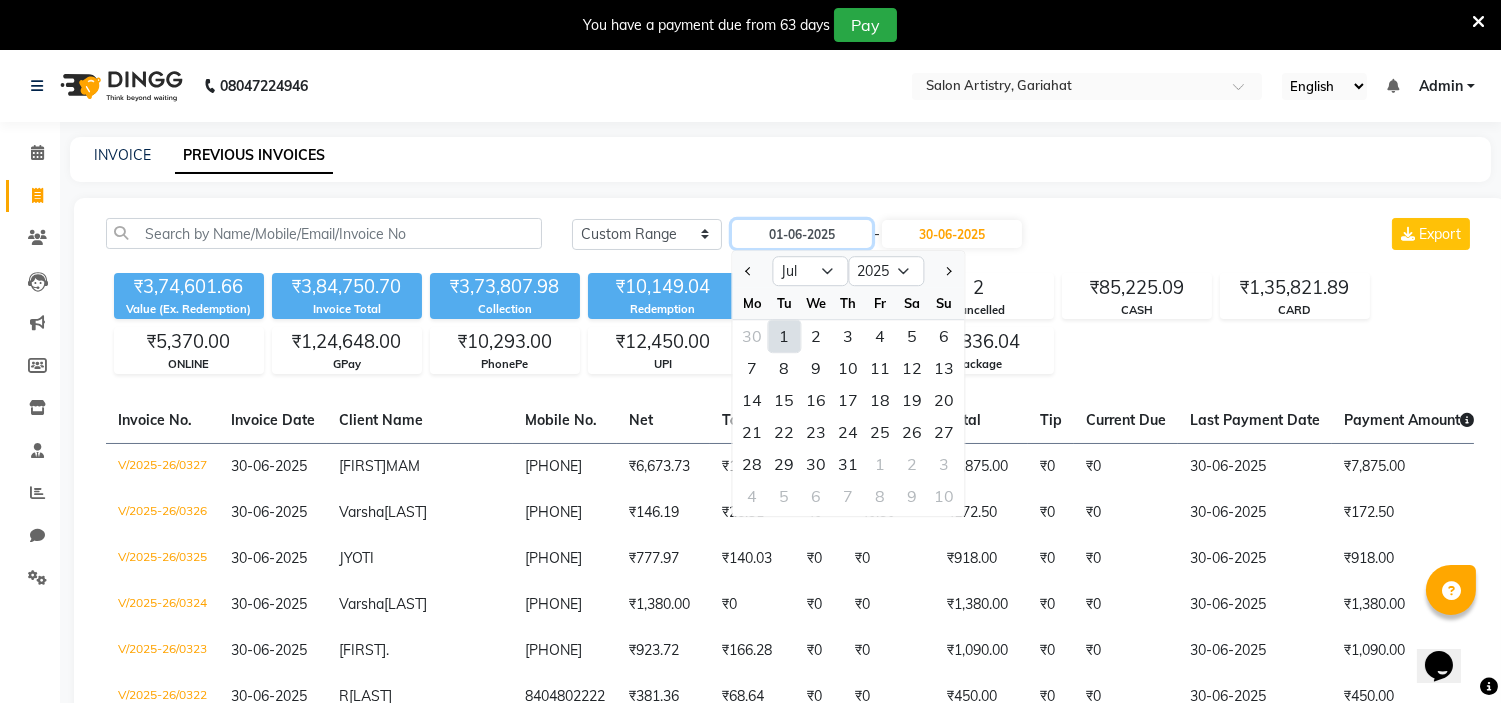 type on "01-07-2025" 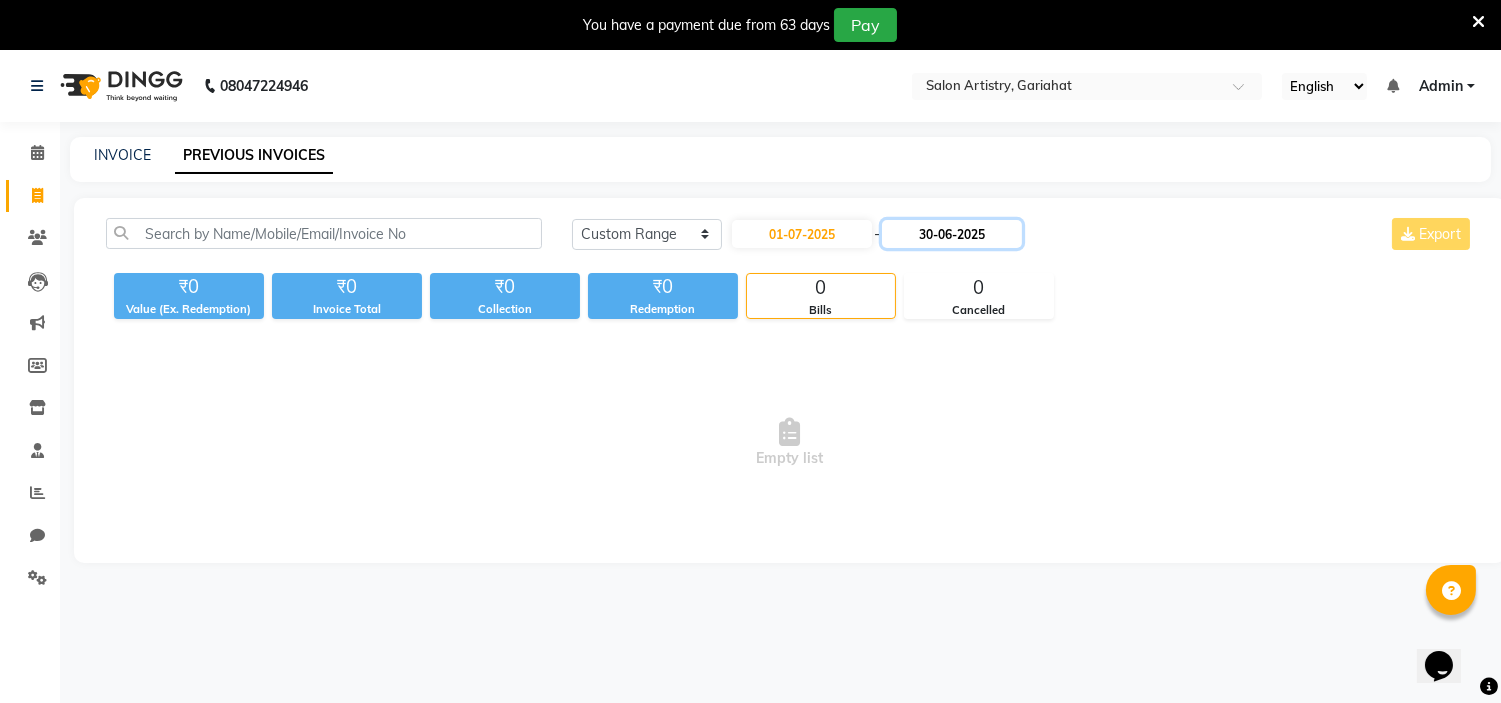 click on "30-06-2025" 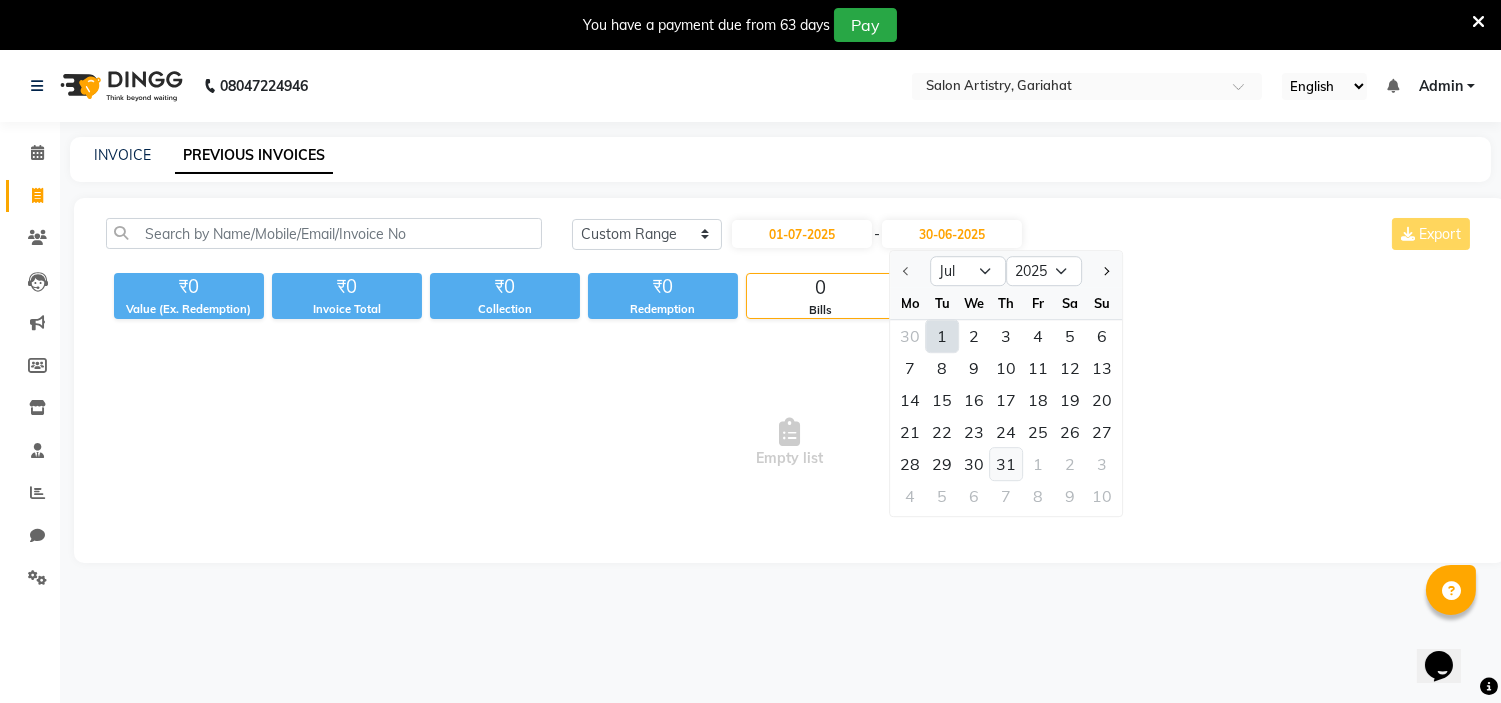 click on "31" 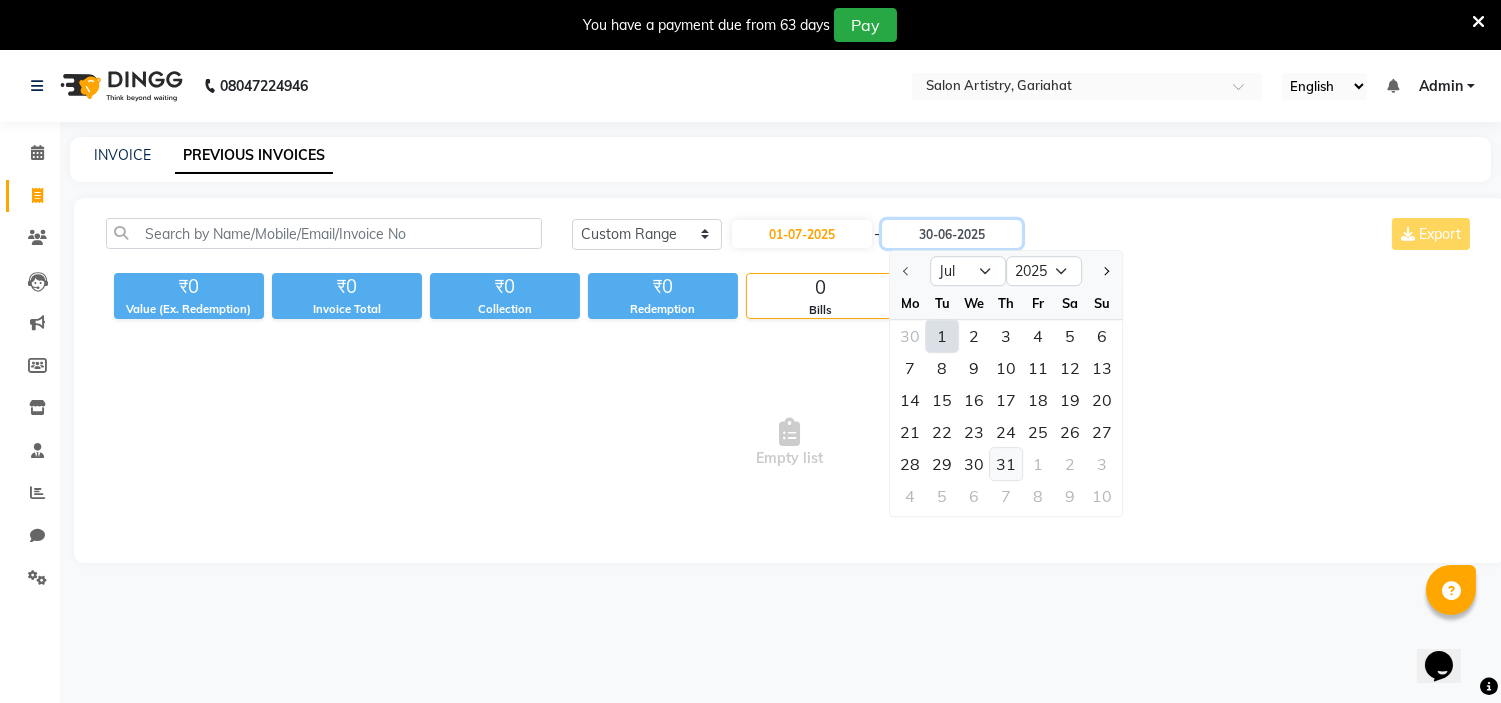 type on "31-07-2025" 